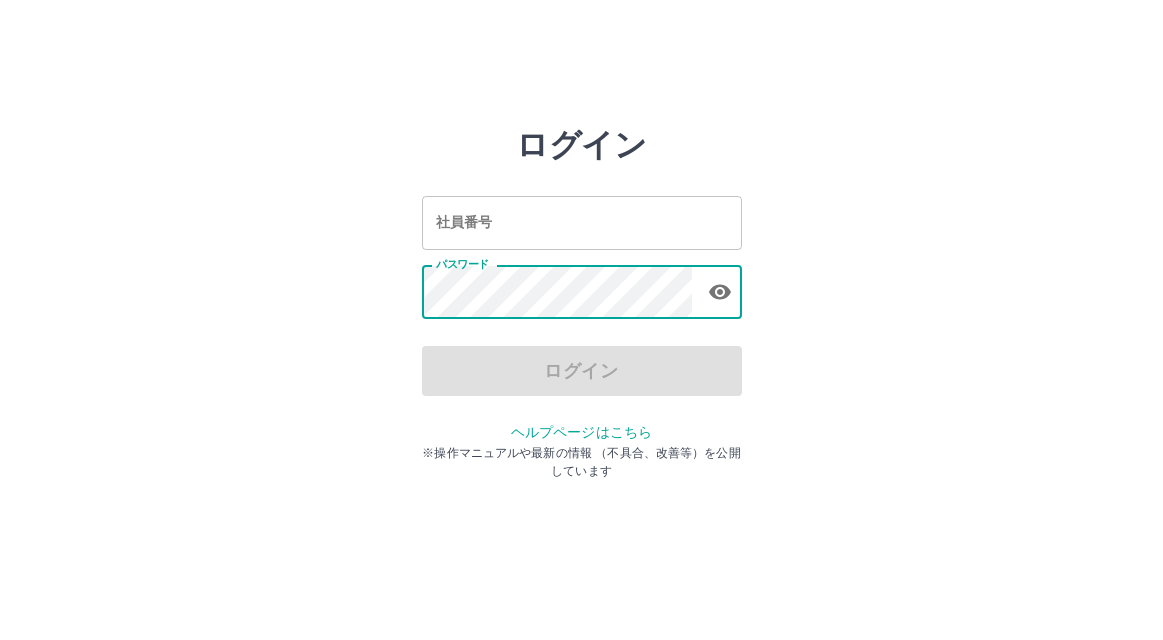 scroll, scrollTop: 0, scrollLeft: 0, axis: both 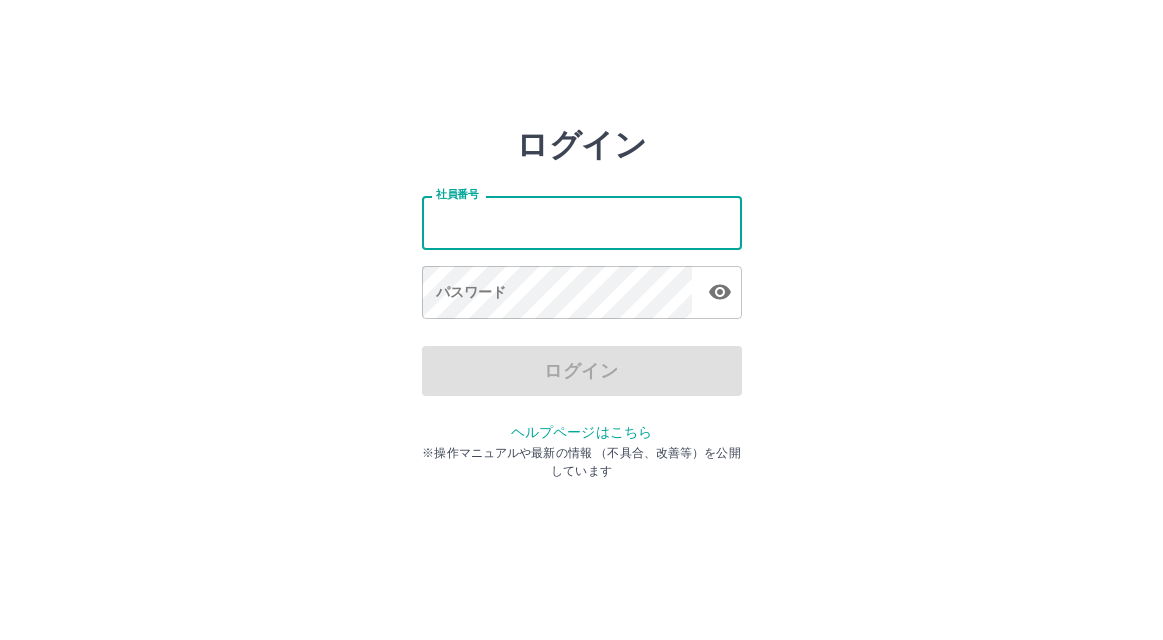 click on "社員番号" at bounding box center (582, 222) 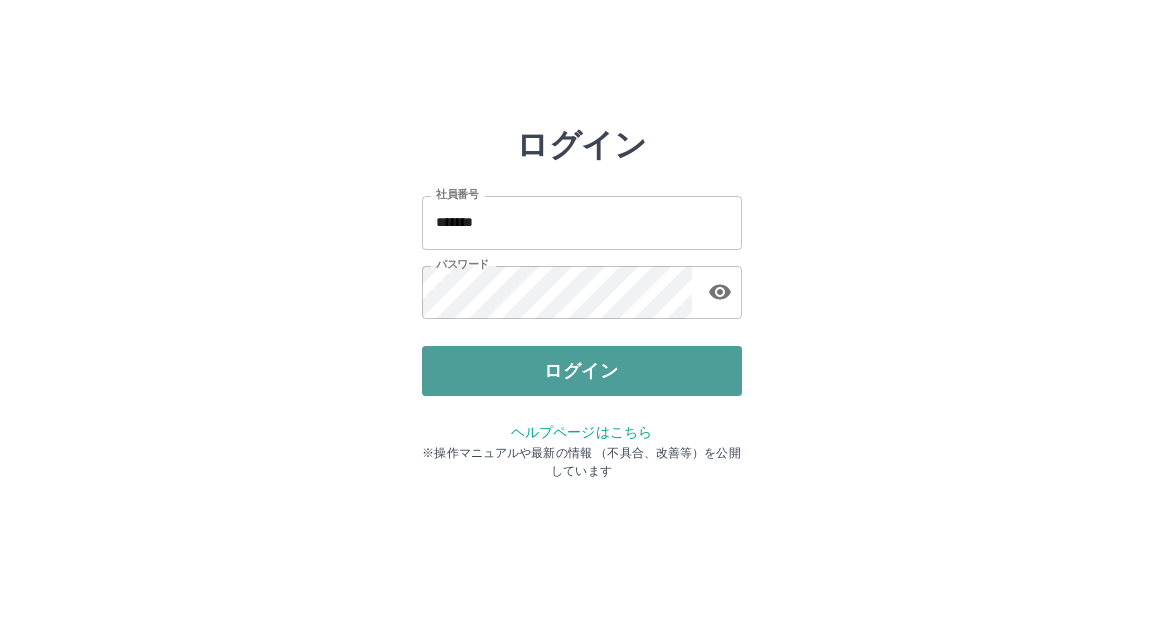 click on "ログイン" at bounding box center (582, 371) 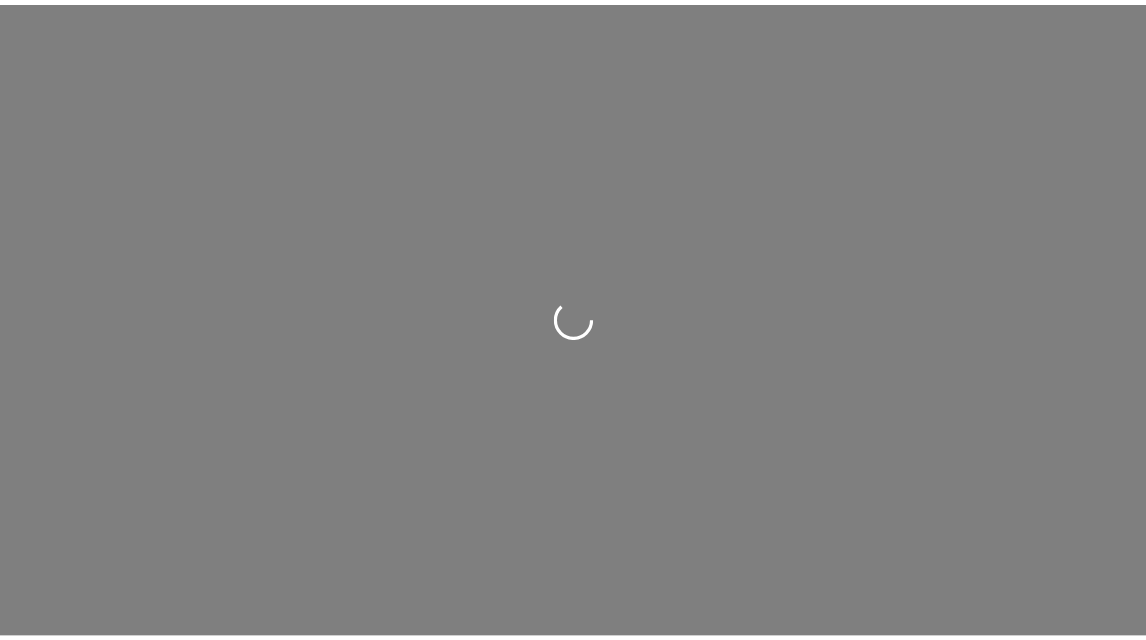 scroll, scrollTop: 0, scrollLeft: 0, axis: both 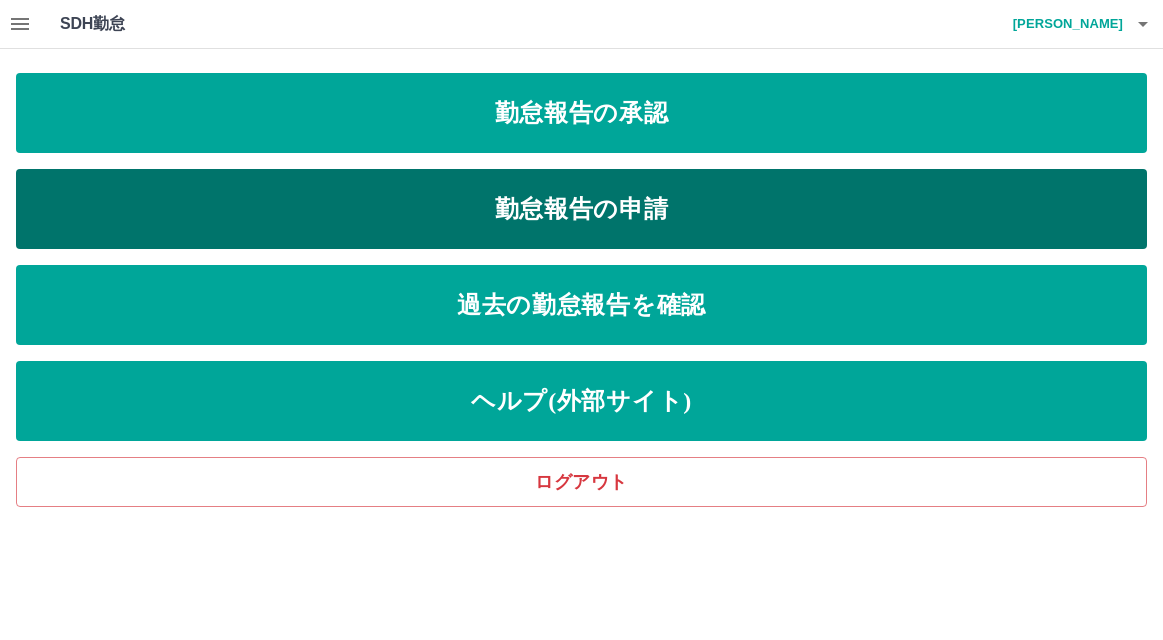 click on "勤怠報告の申請" at bounding box center [581, 209] 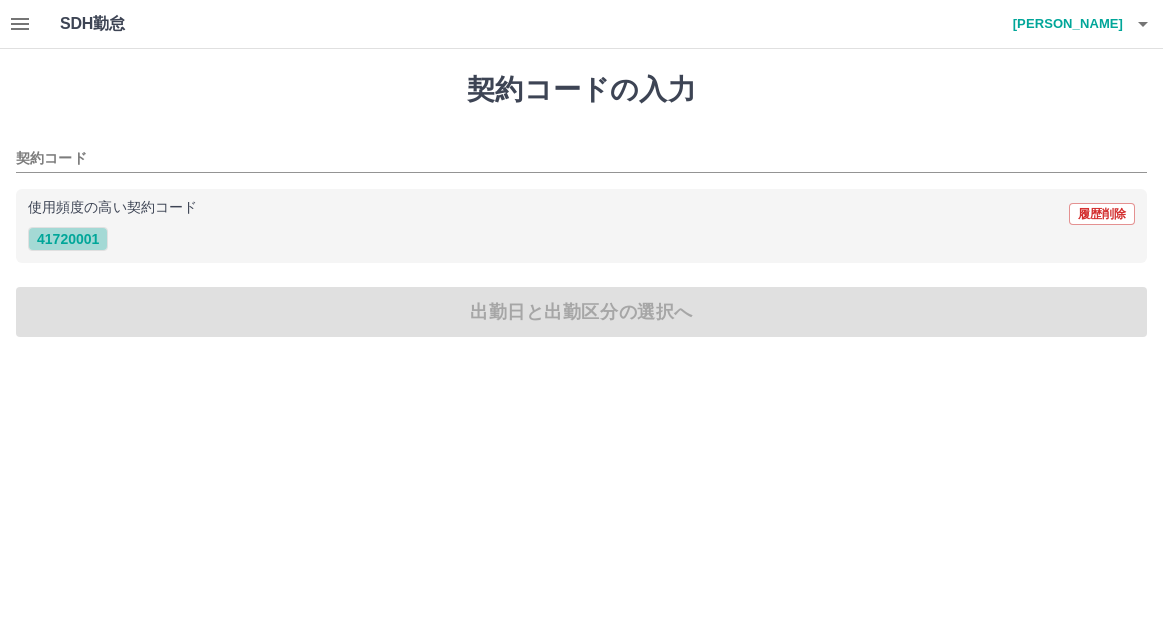 click on "41720001" at bounding box center (68, 239) 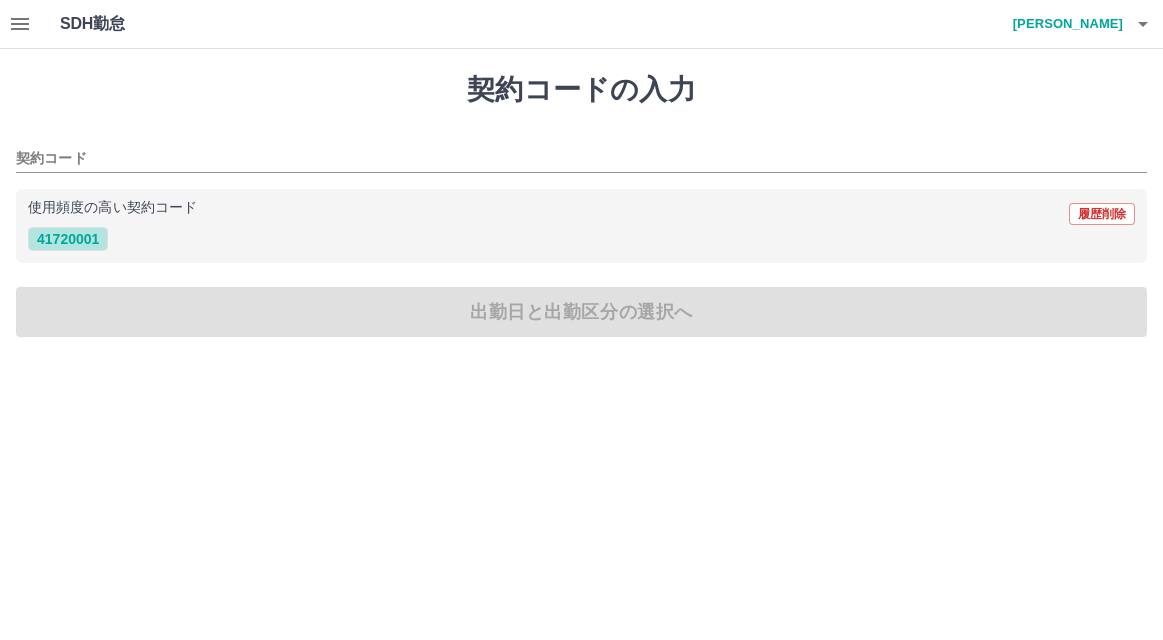 type on "********" 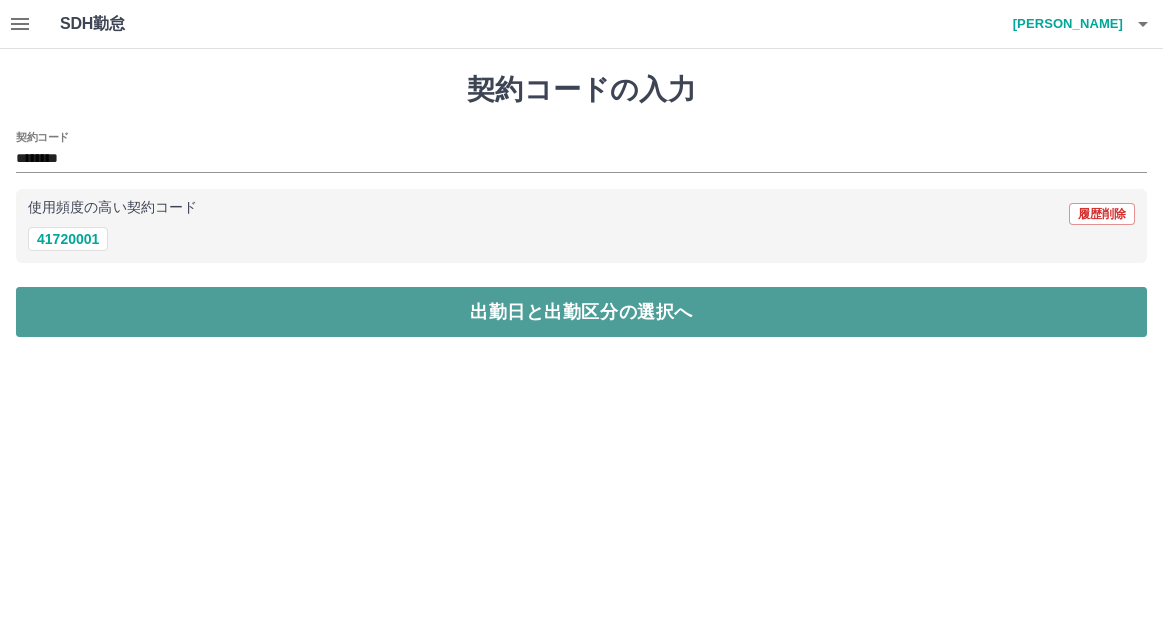 click on "出勤日と出勤区分の選択へ" at bounding box center [581, 312] 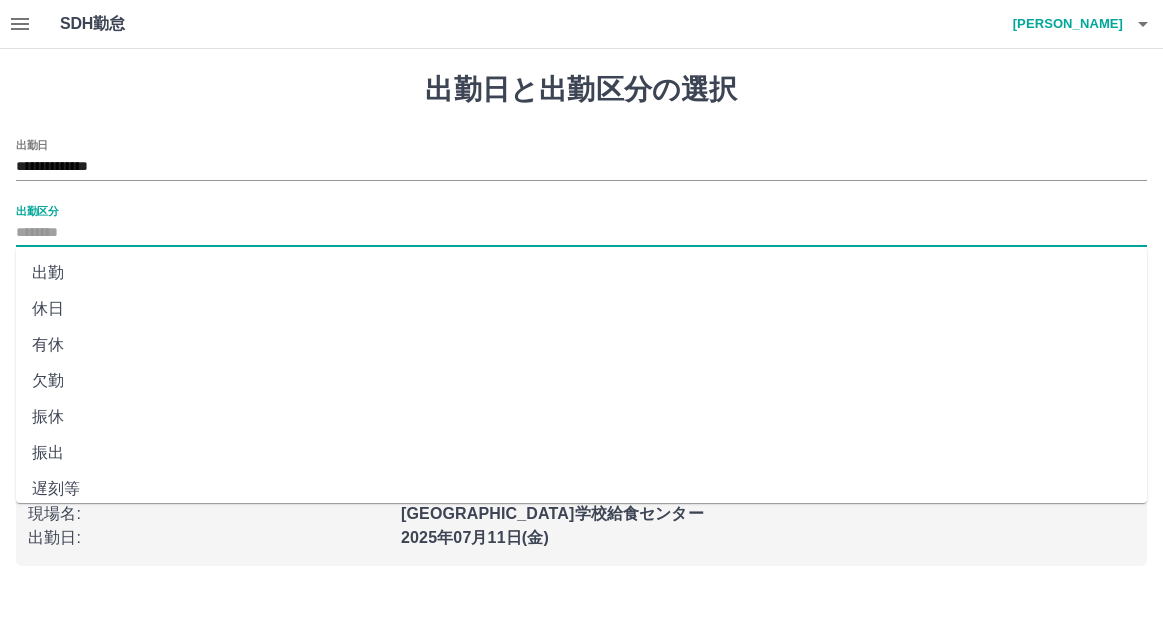 click on "出勤区分" at bounding box center (581, 233) 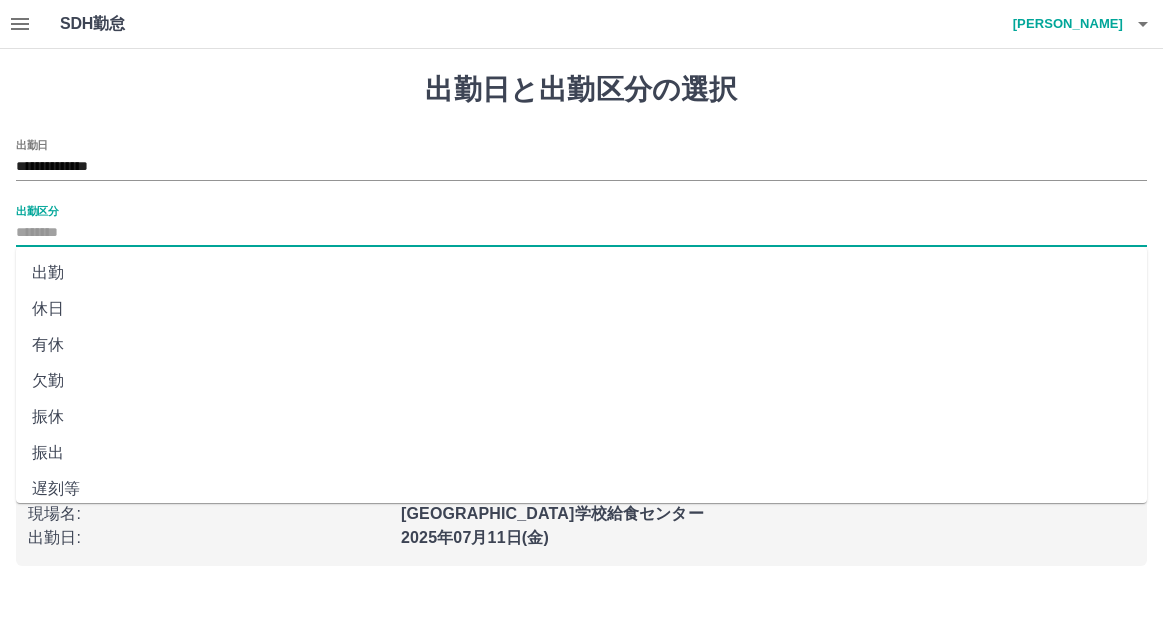 click on "出勤" at bounding box center [581, 273] 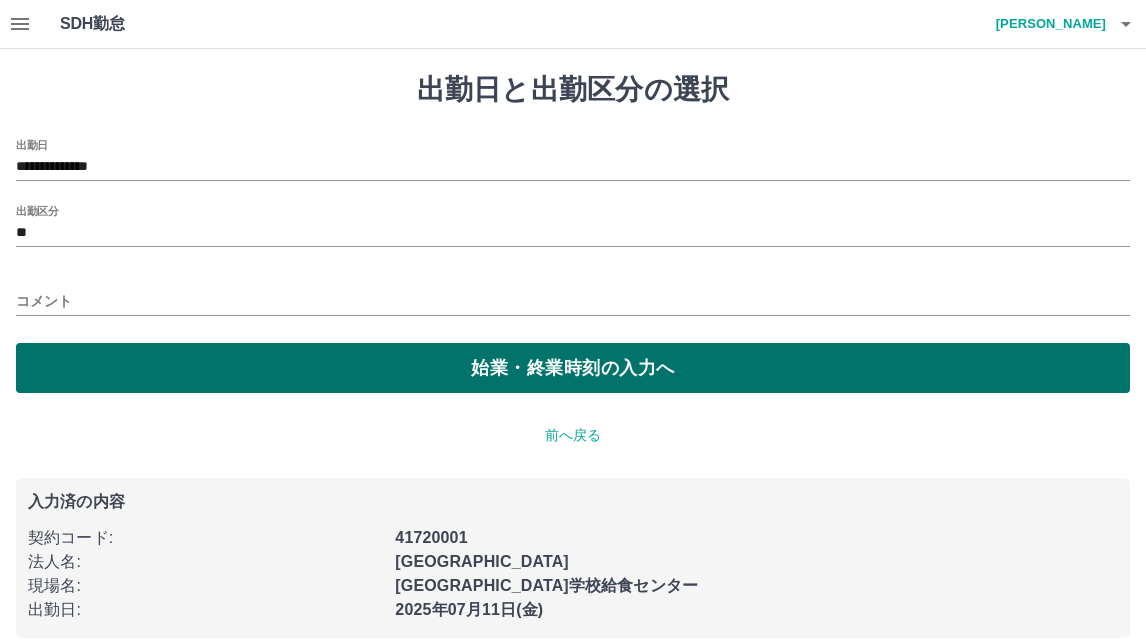 click on "**********" at bounding box center [573, 266] 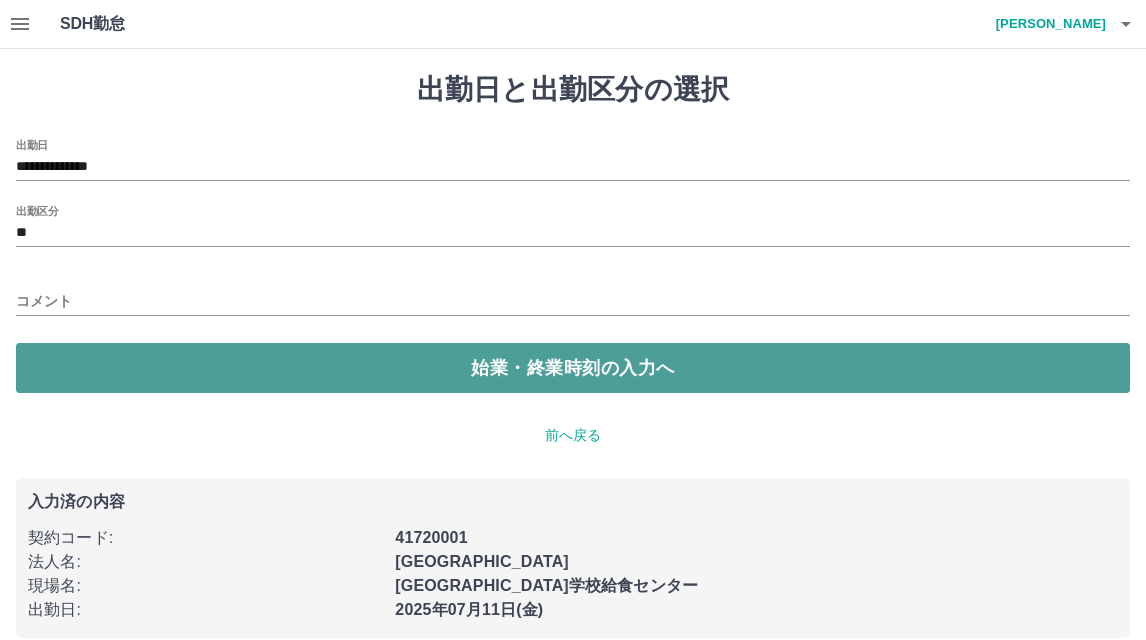 click on "始業・終業時刻の入力へ" at bounding box center (573, 368) 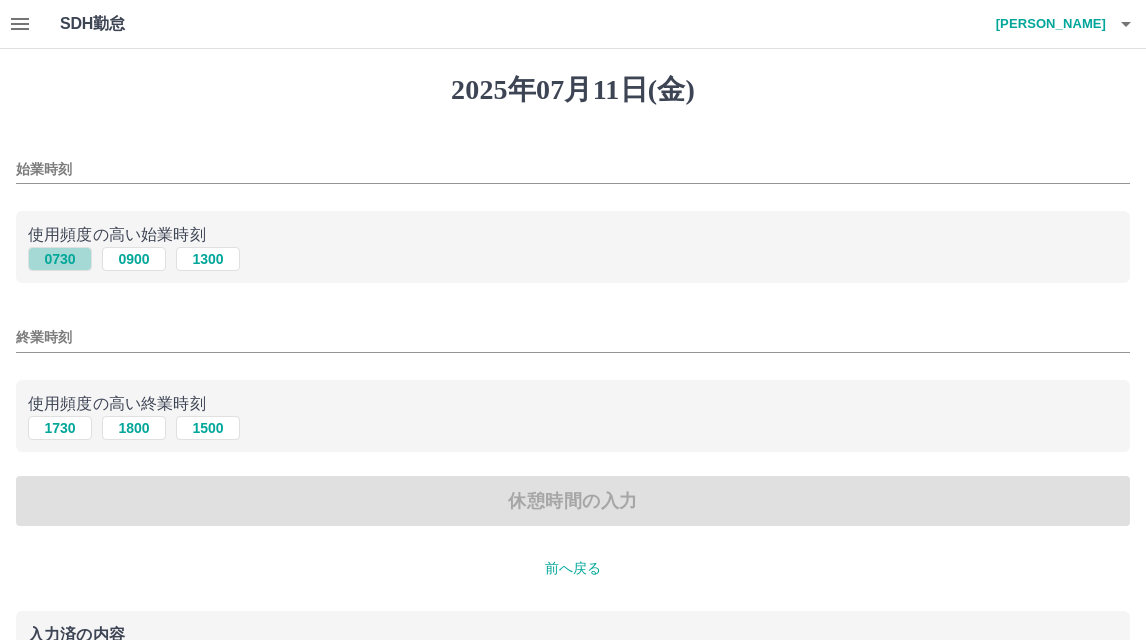 click on "0730" at bounding box center [60, 259] 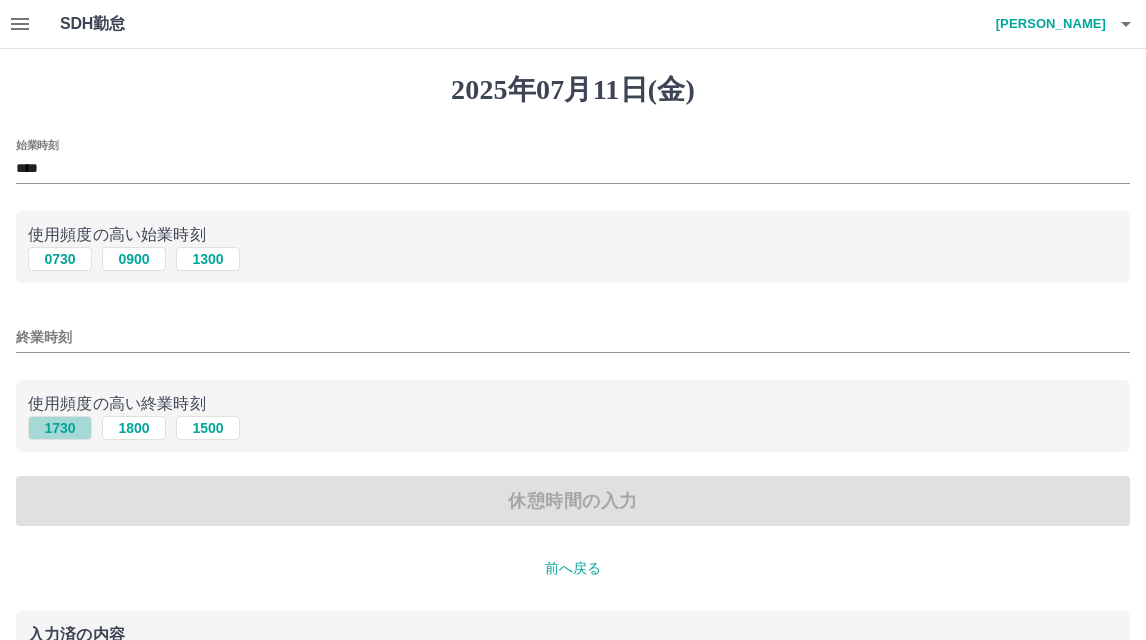 click on "1730" at bounding box center [60, 428] 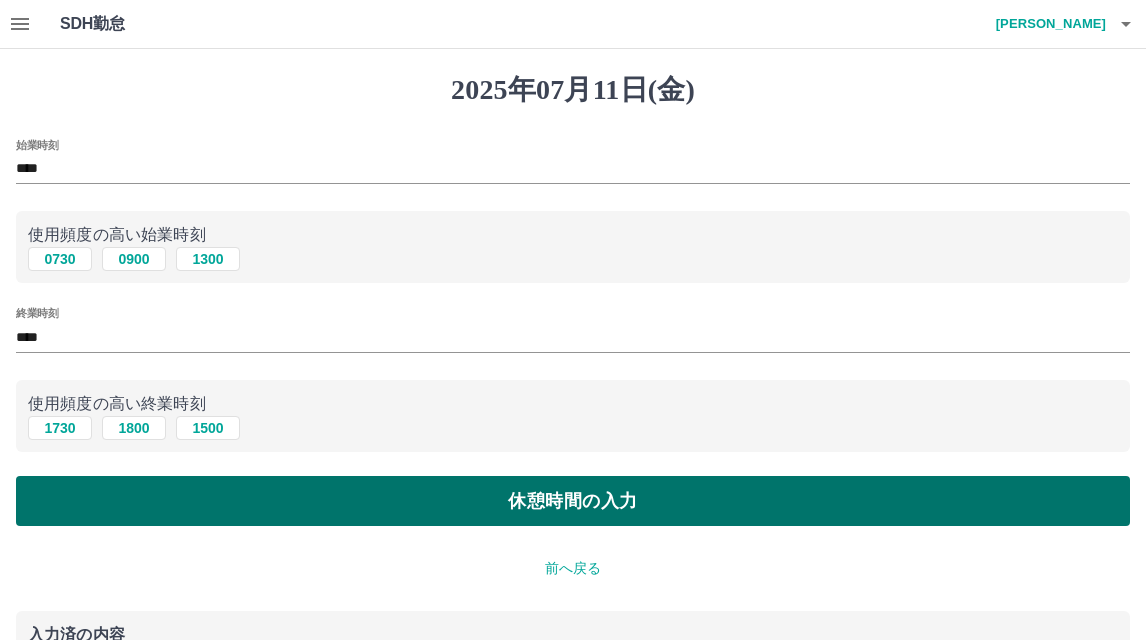 click on "休憩時間の入力" at bounding box center [573, 501] 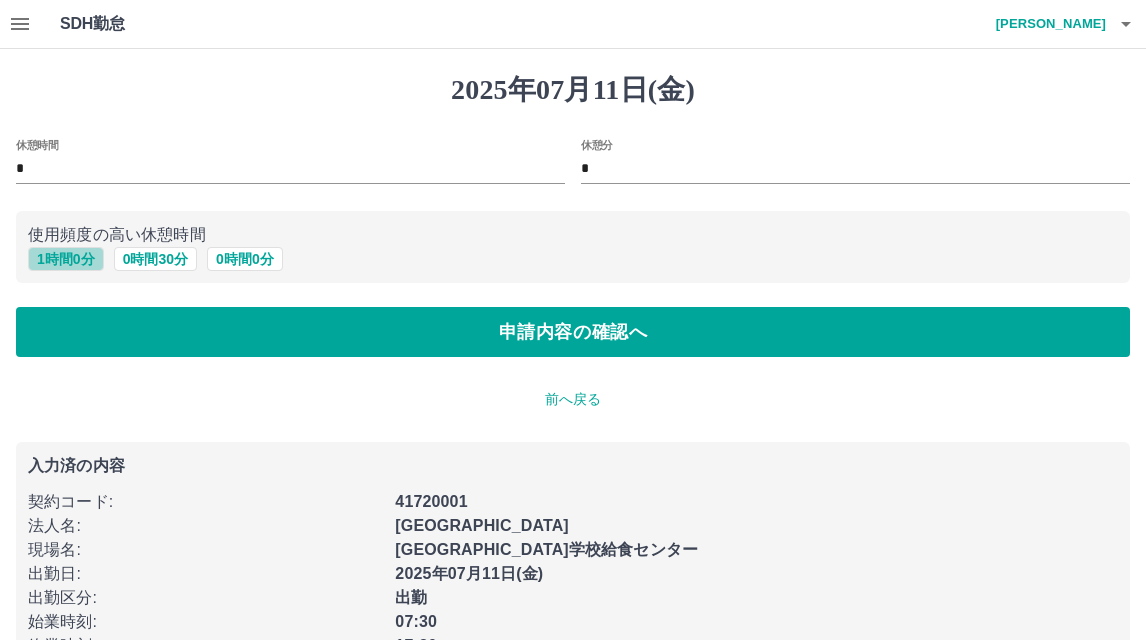 click on "1 時間 0 分" at bounding box center (66, 259) 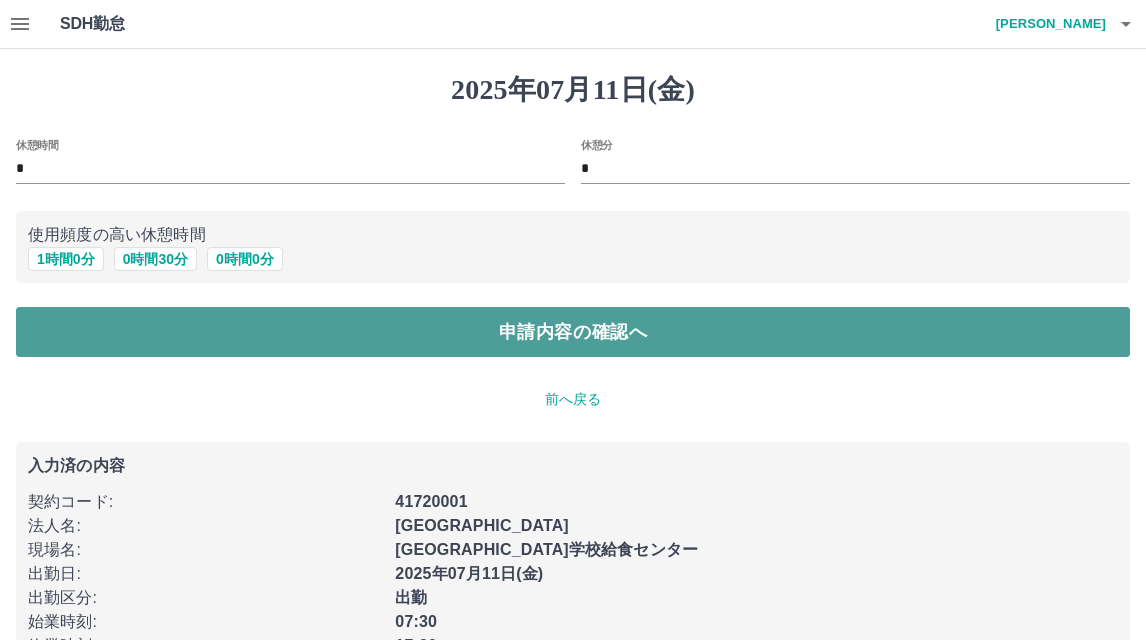 click on "申請内容の確認へ" at bounding box center (573, 332) 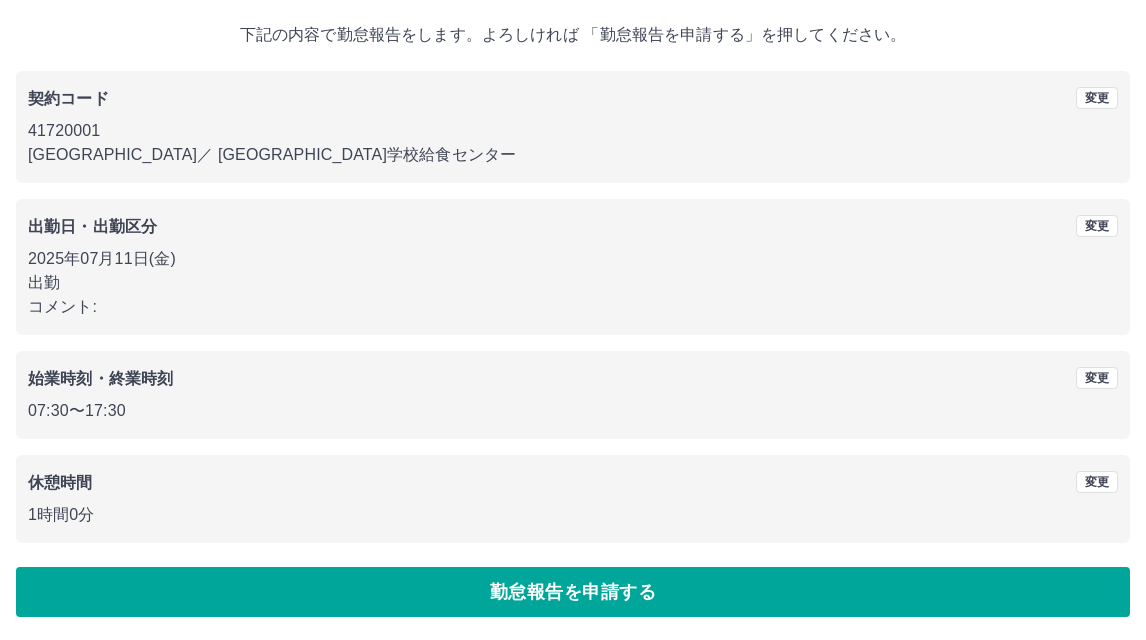 scroll, scrollTop: 109, scrollLeft: 0, axis: vertical 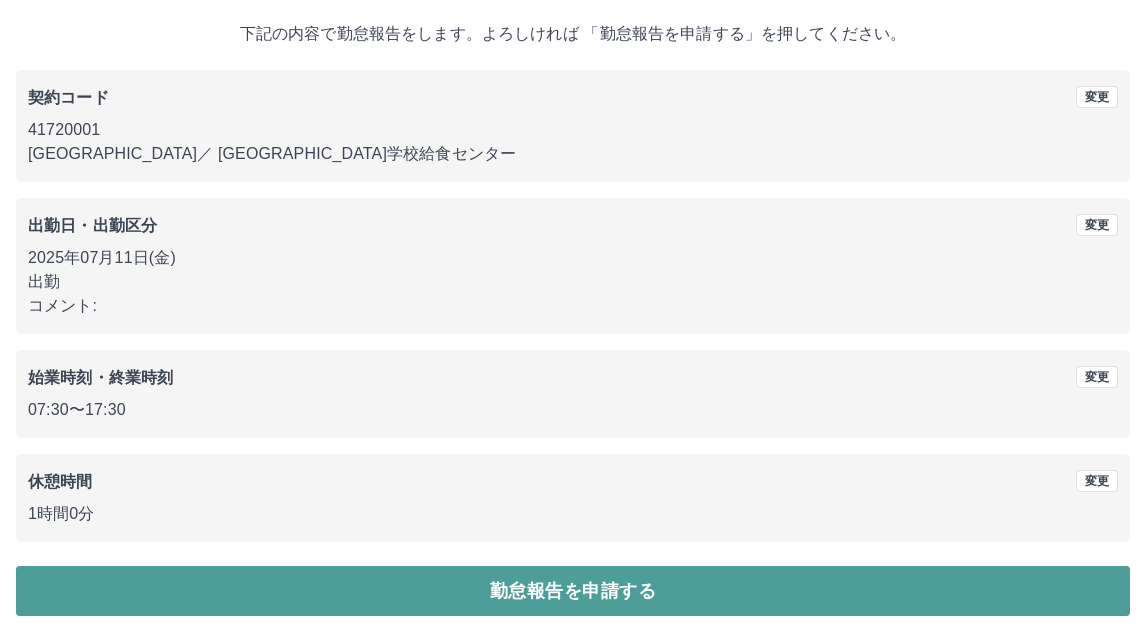 click on "勤怠報告を申請する" at bounding box center [573, 591] 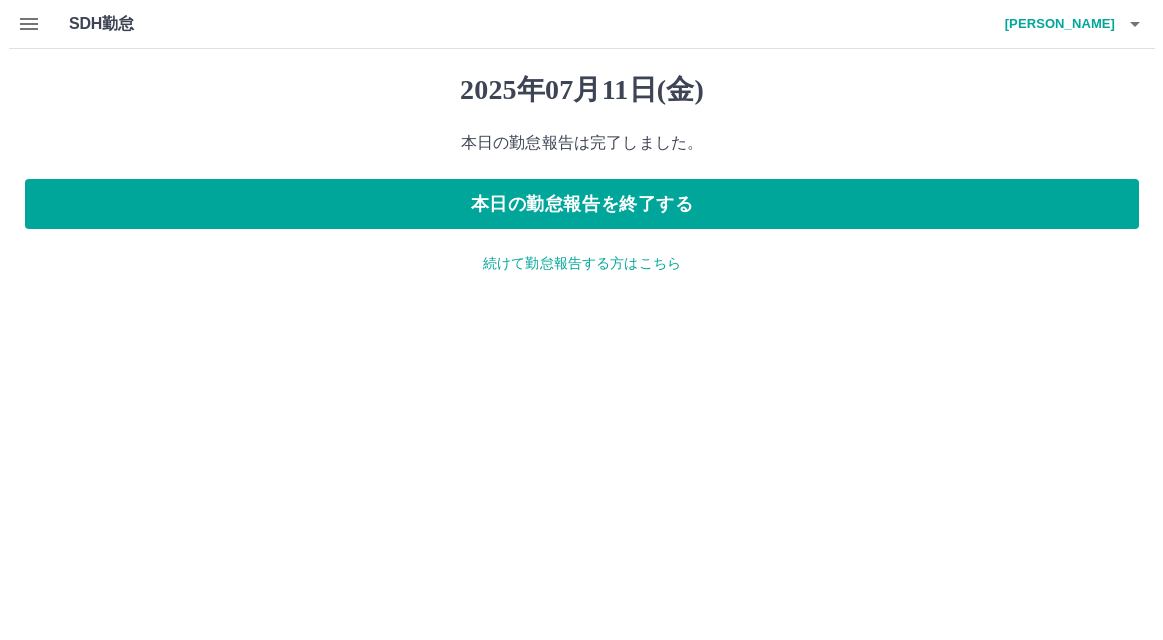 scroll, scrollTop: 0, scrollLeft: 0, axis: both 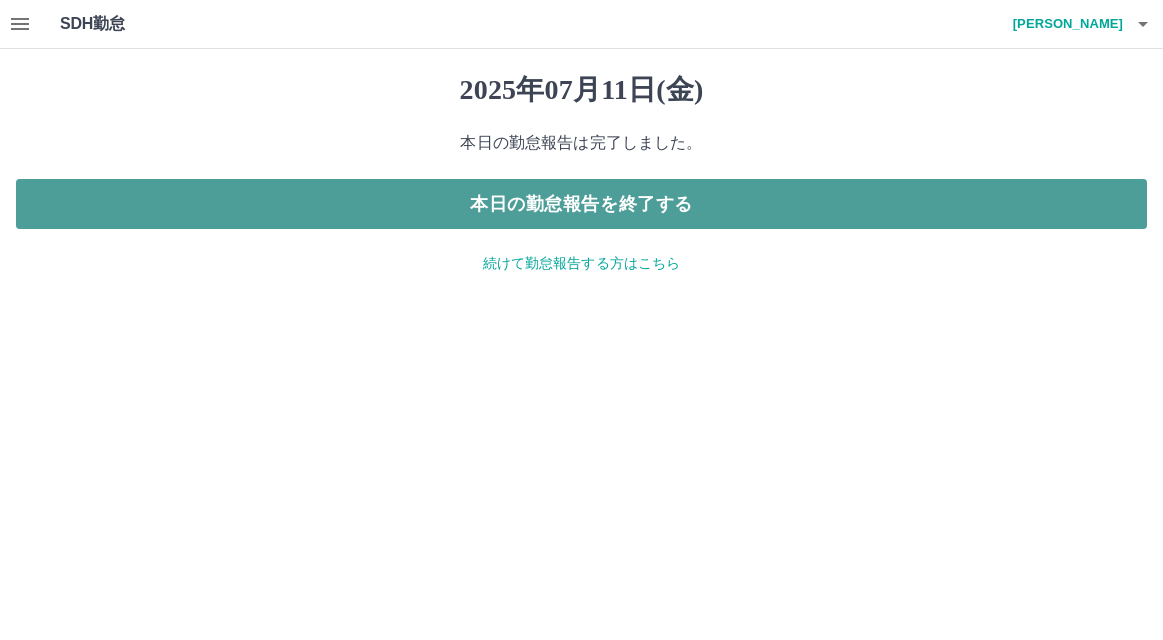 click on "本日の勤怠報告を終了する" at bounding box center (581, 204) 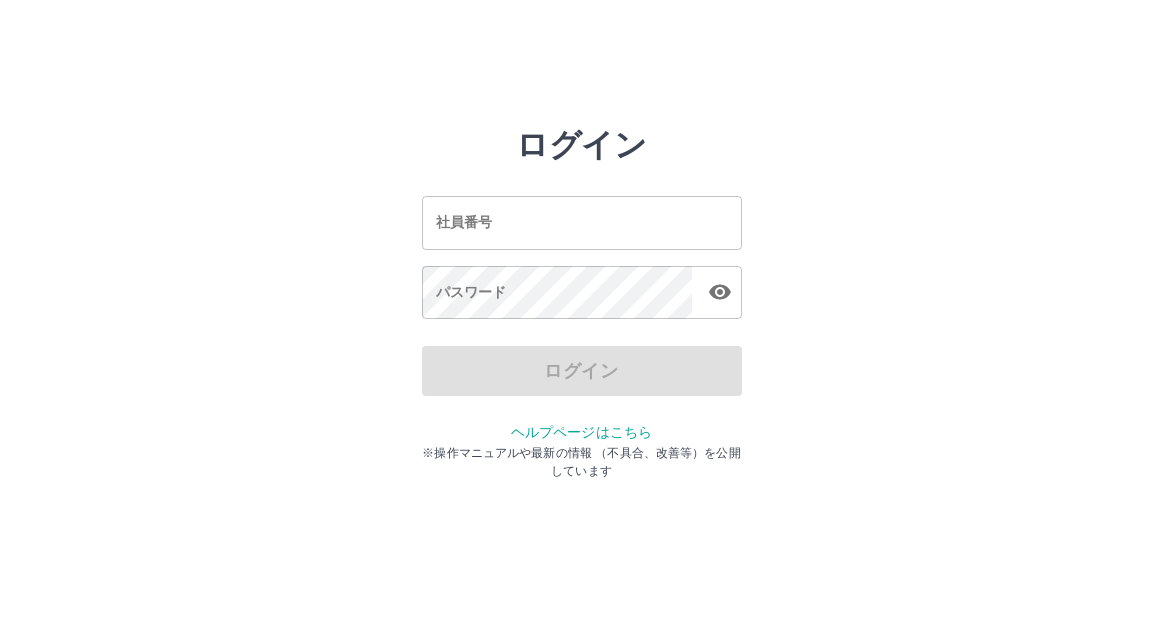 scroll, scrollTop: 0, scrollLeft: 0, axis: both 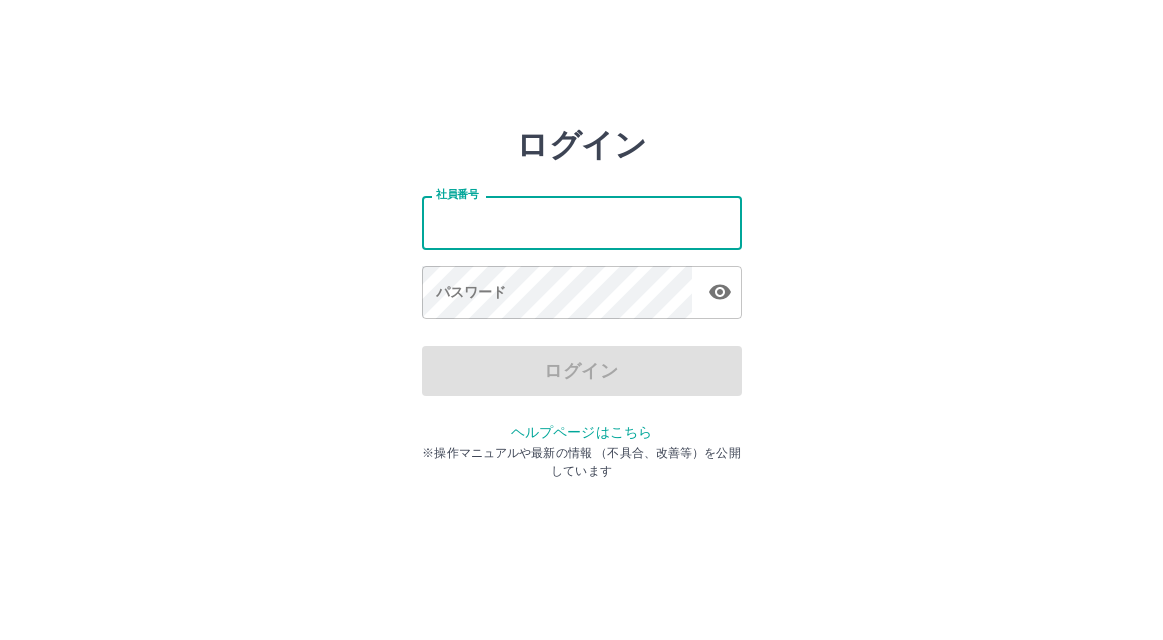 click on "社員番号" at bounding box center (582, 222) 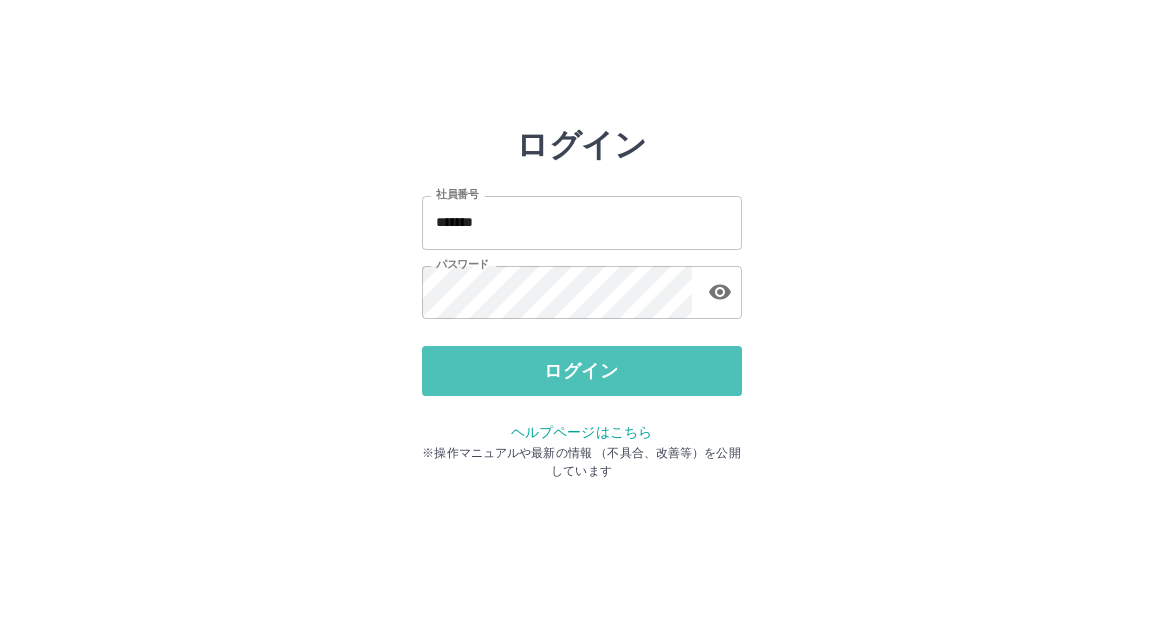 click on "ログイン" at bounding box center (582, 371) 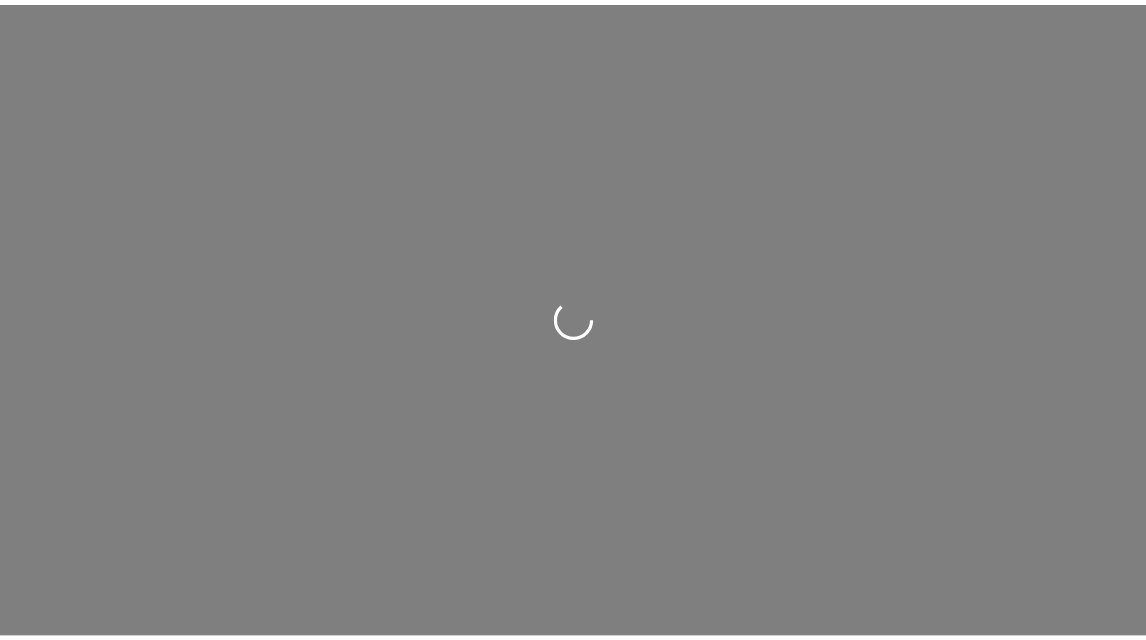 scroll, scrollTop: 0, scrollLeft: 0, axis: both 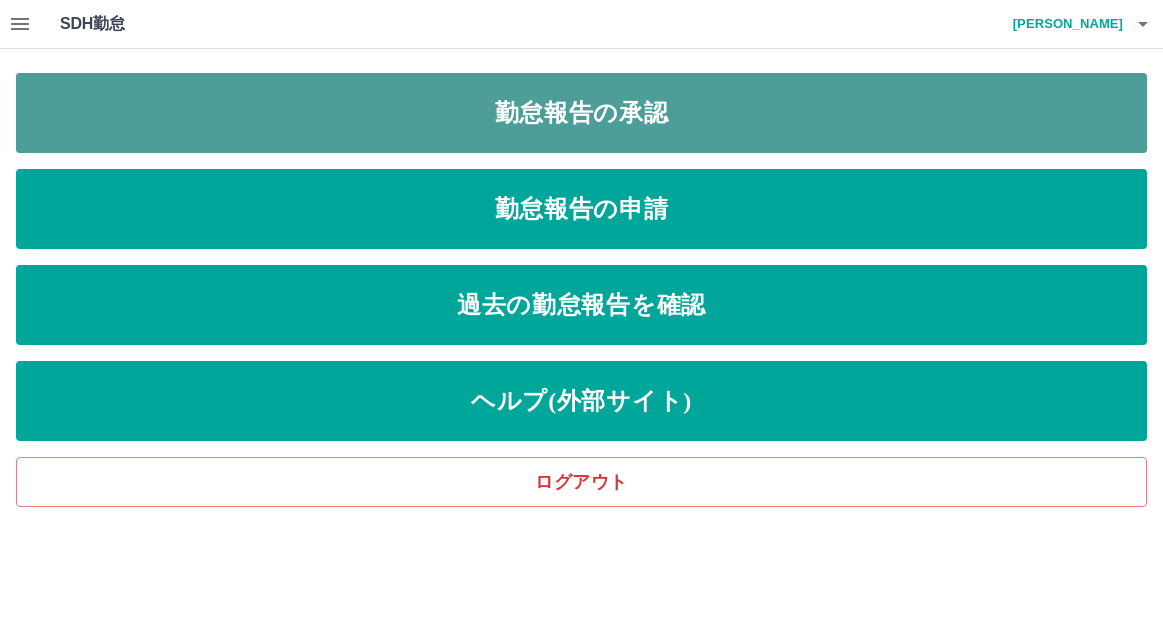 click on "勤怠報告の承認" at bounding box center [581, 113] 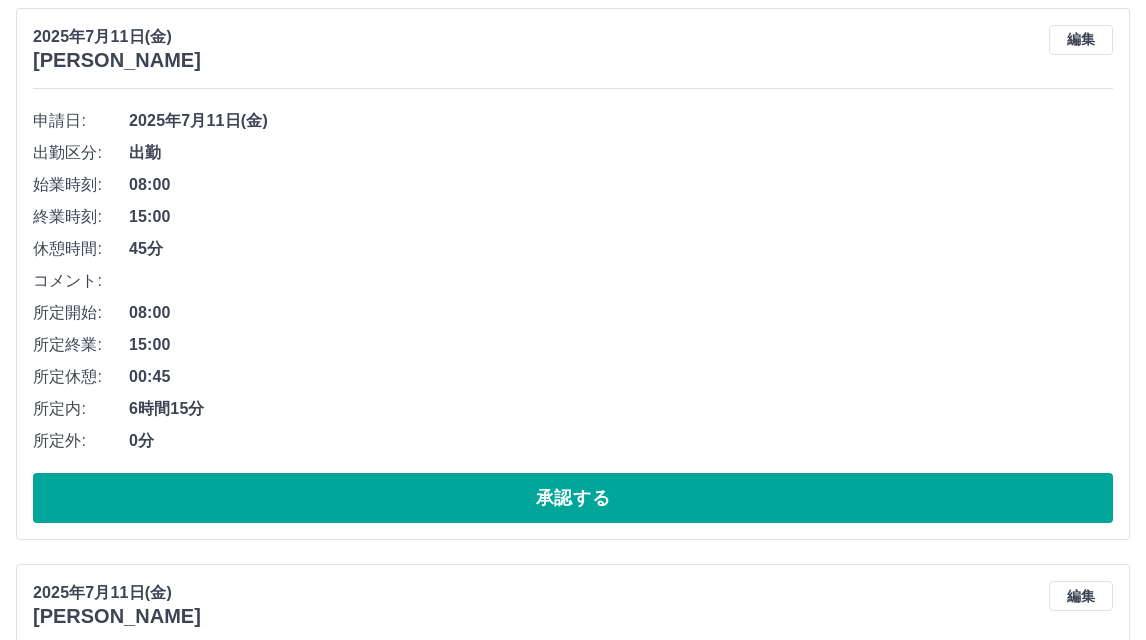 scroll, scrollTop: 300, scrollLeft: 0, axis: vertical 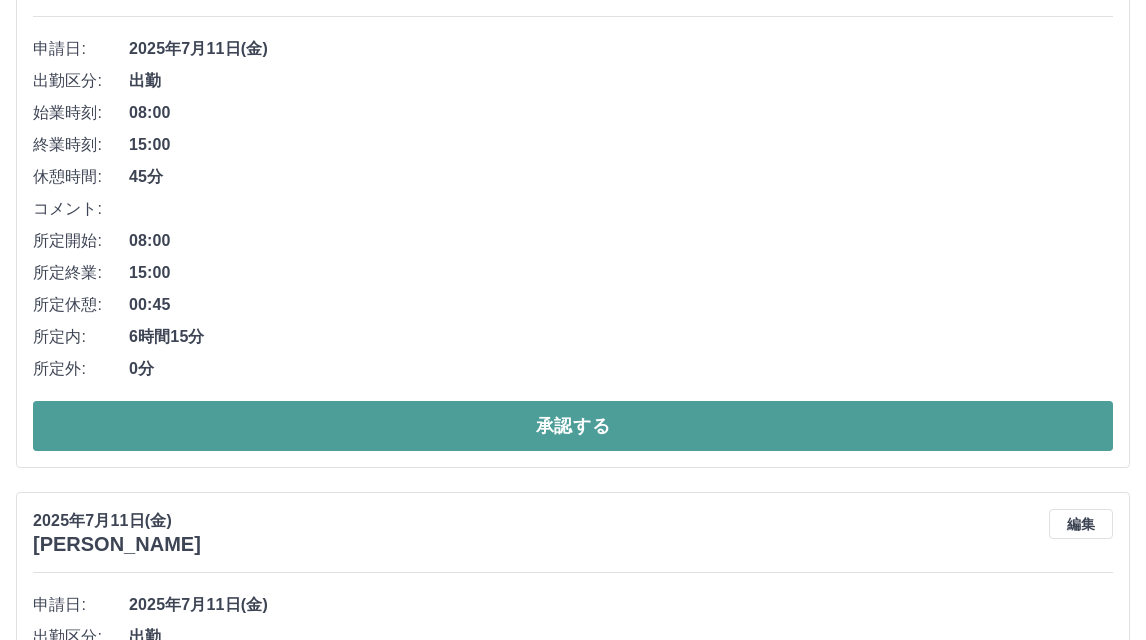 click on "承認する" at bounding box center [573, 426] 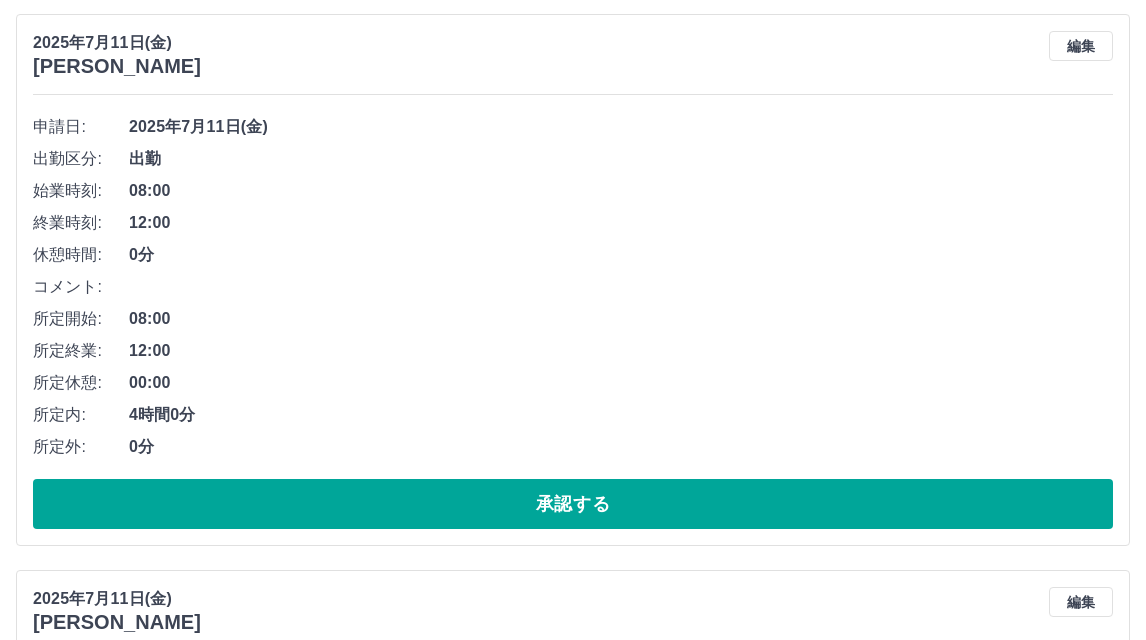 scroll, scrollTop: 800, scrollLeft: 0, axis: vertical 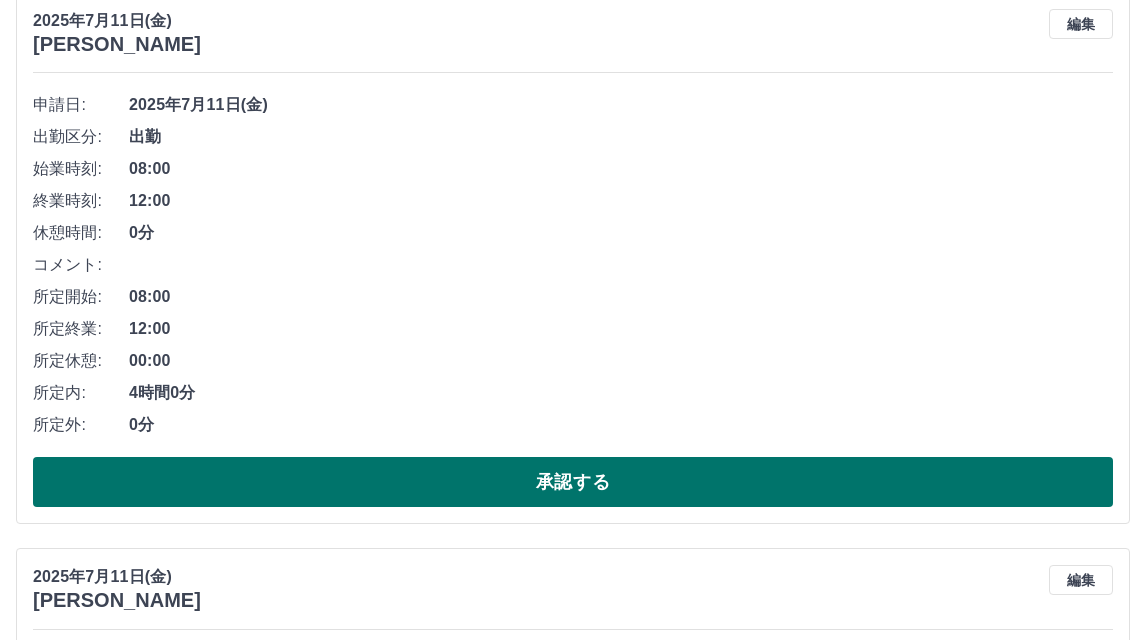 click on "承認する" at bounding box center (573, 482) 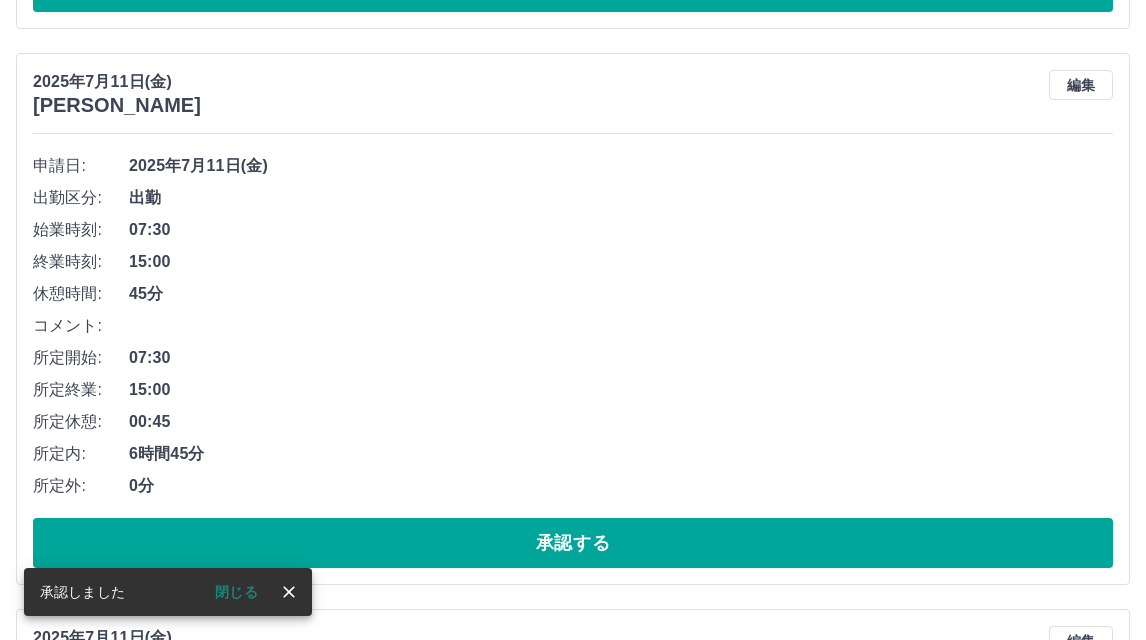scroll, scrollTop: 744, scrollLeft: 0, axis: vertical 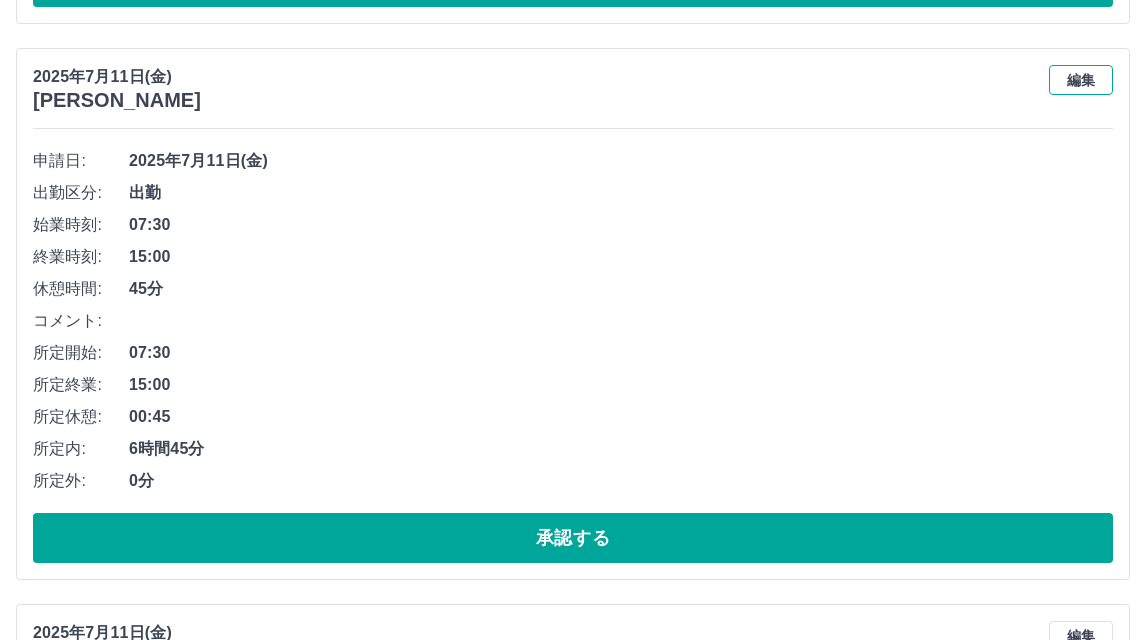 click on "編集" at bounding box center [1081, 80] 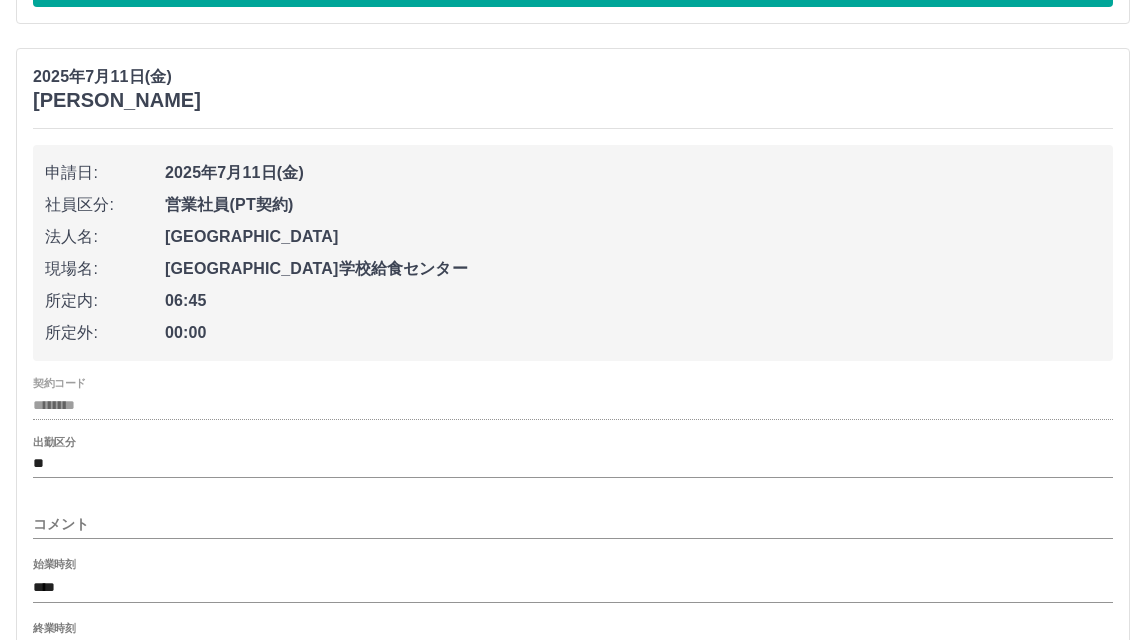 scroll, scrollTop: 1044, scrollLeft: 0, axis: vertical 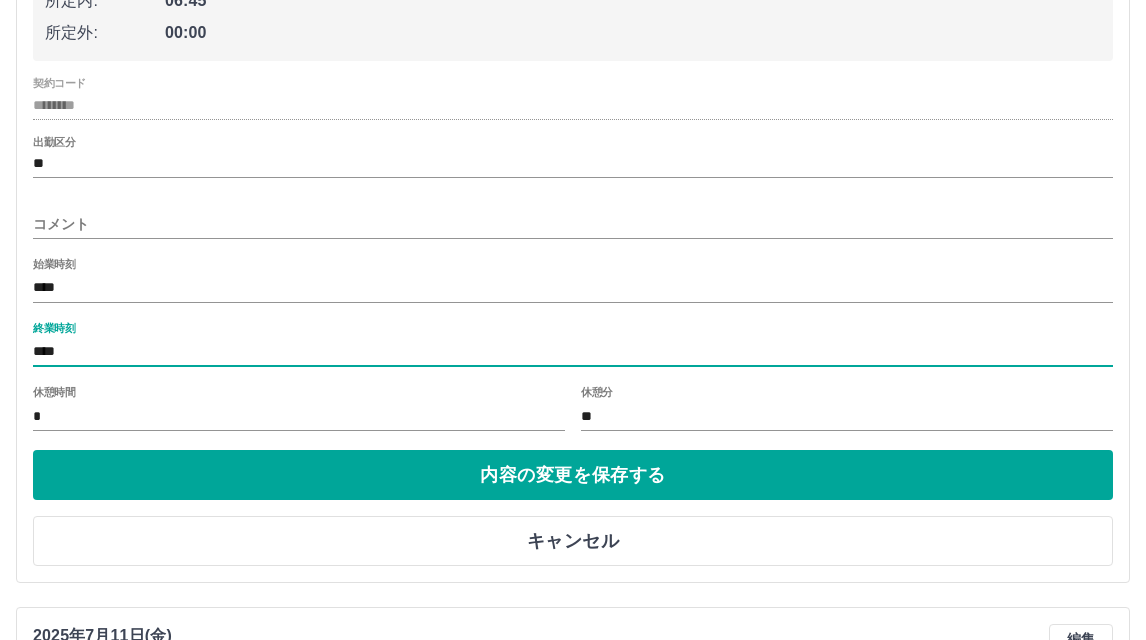 click on "****" at bounding box center (573, 352) 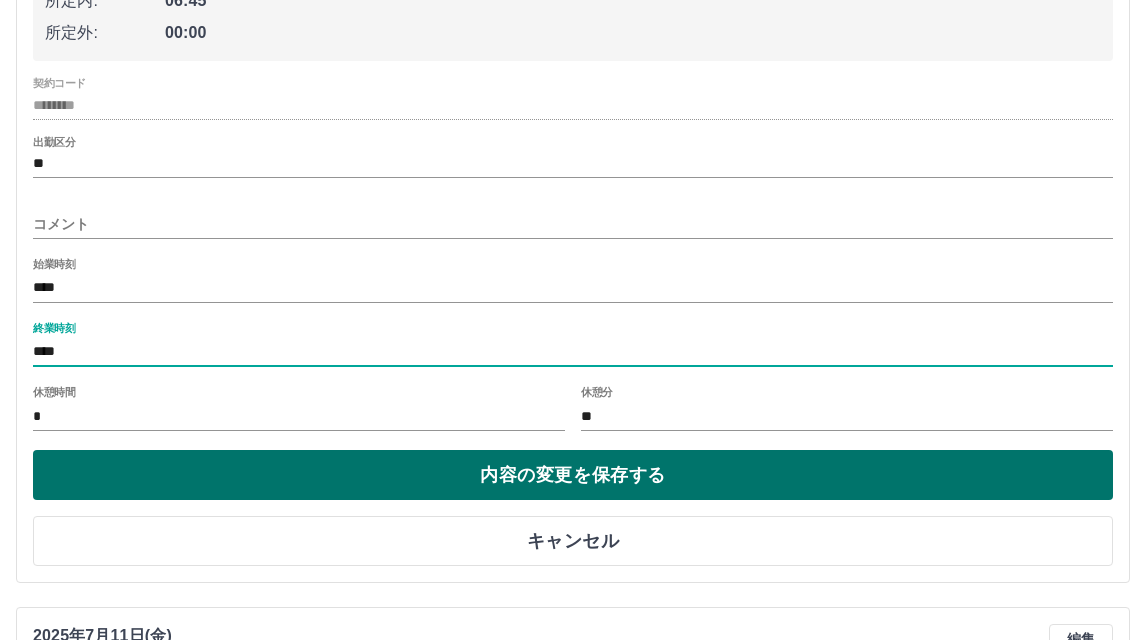 type on "****" 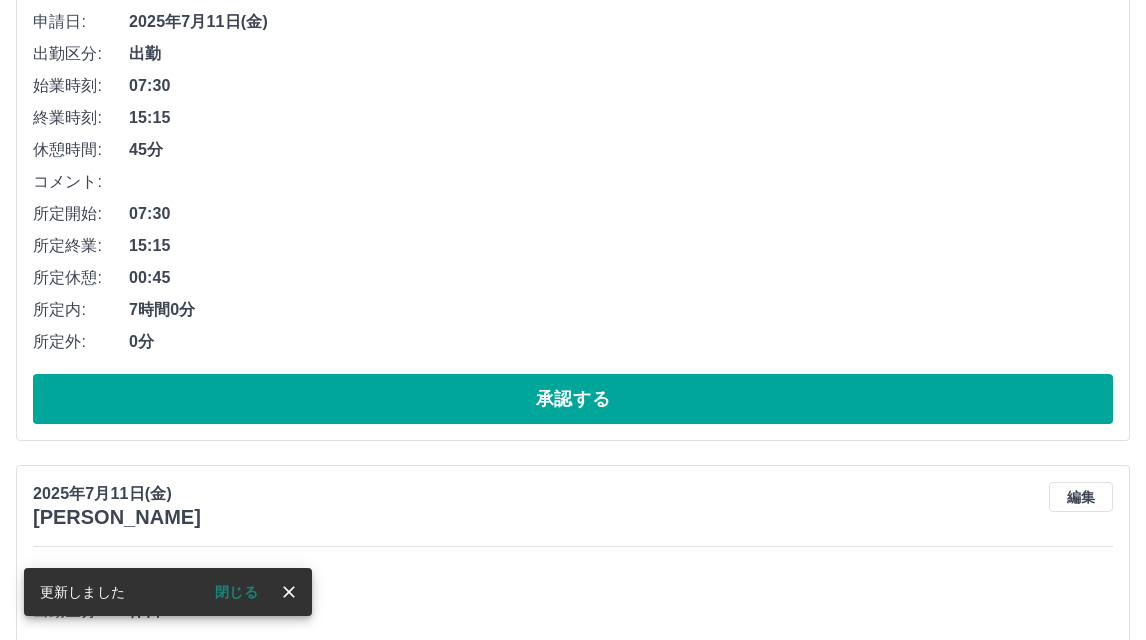 scroll, scrollTop: 944, scrollLeft: 0, axis: vertical 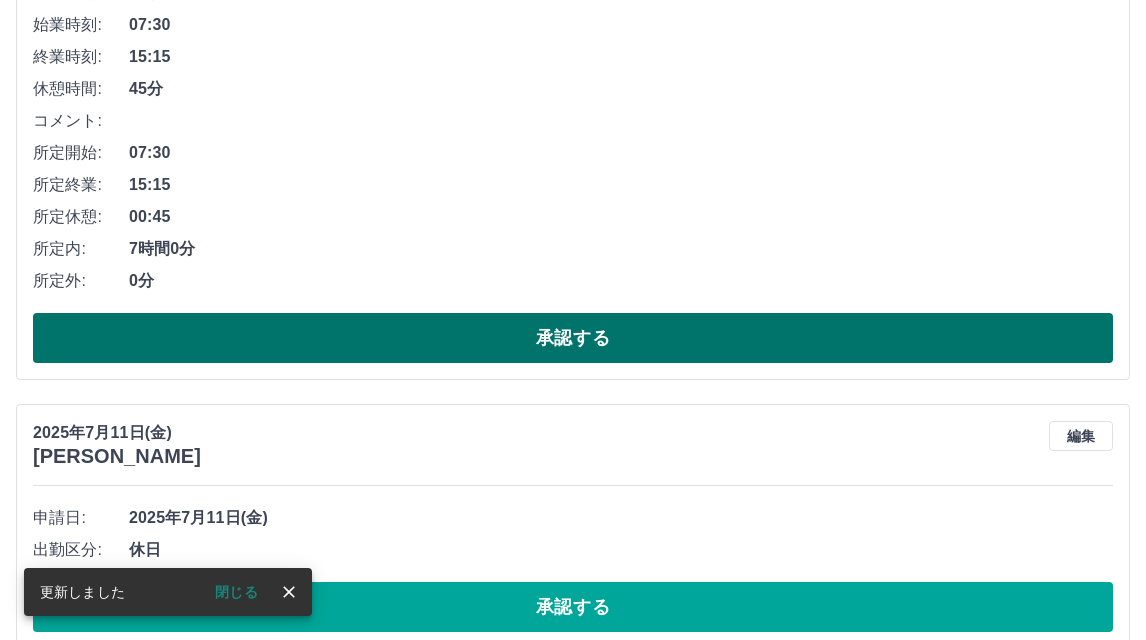 click on "承認する" at bounding box center [573, 338] 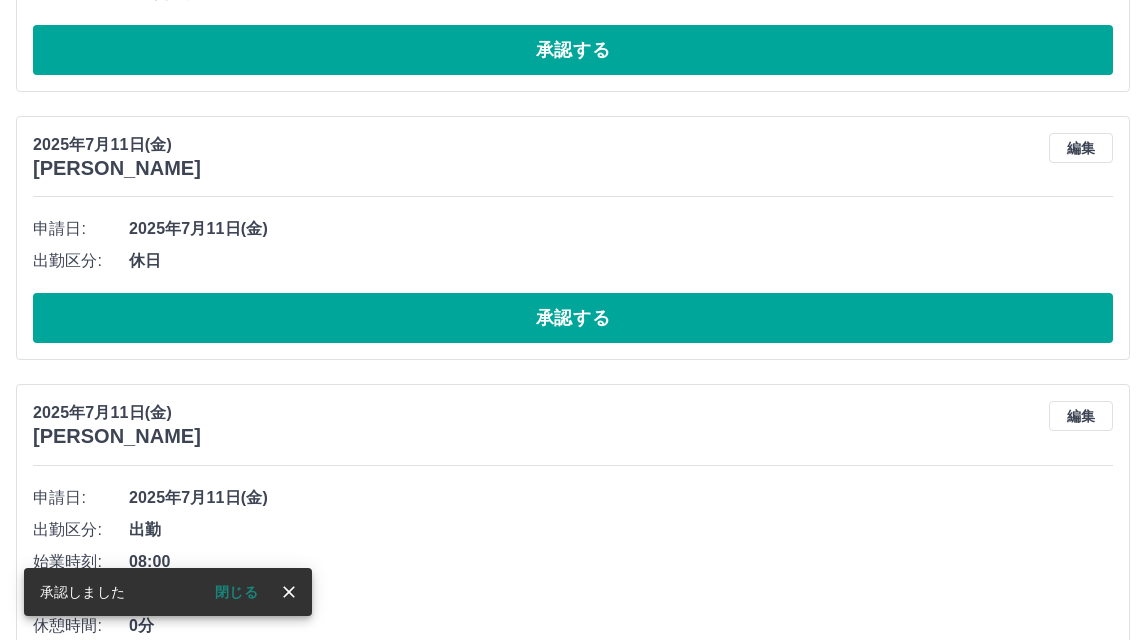 scroll, scrollTop: 688, scrollLeft: 0, axis: vertical 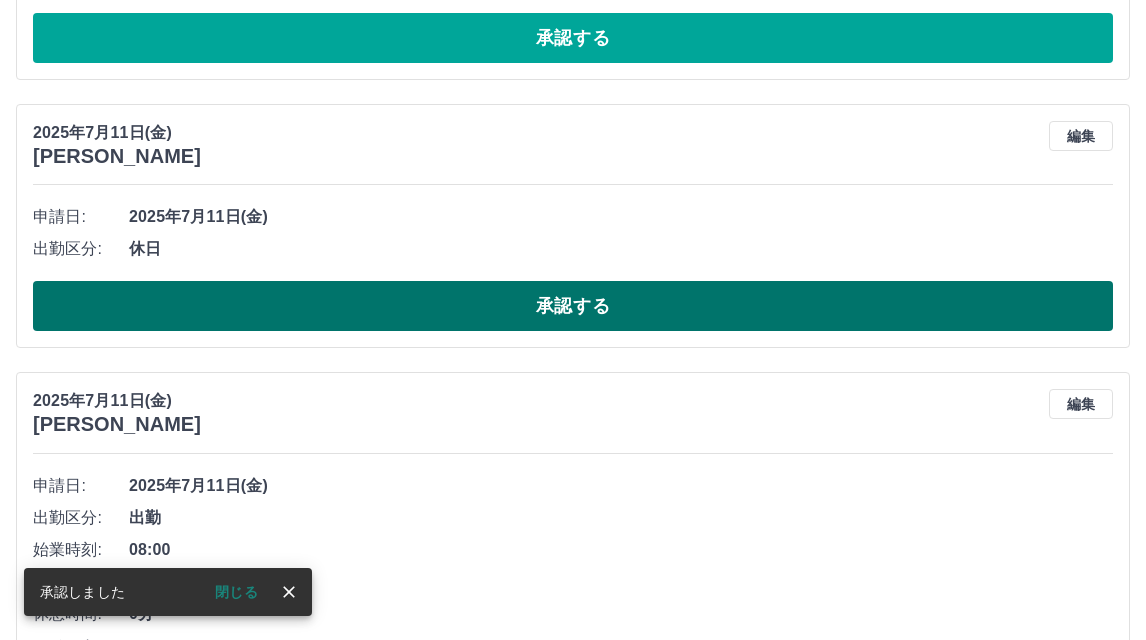 click on "承認する" at bounding box center (573, 306) 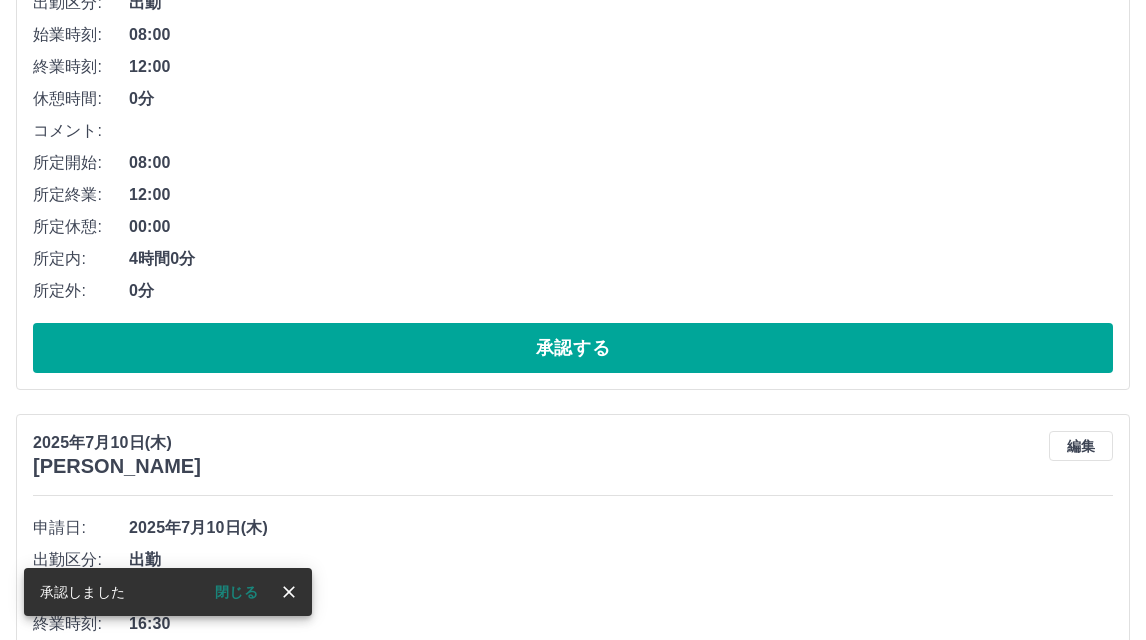 scroll, scrollTop: 988, scrollLeft: 0, axis: vertical 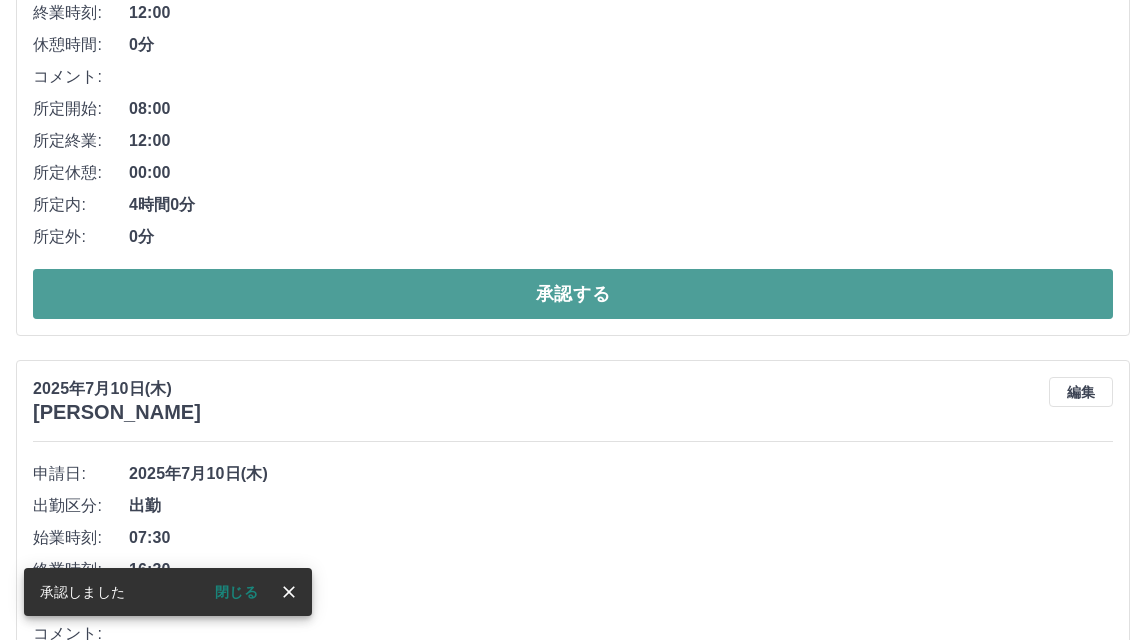 click on "承認する" at bounding box center [573, 294] 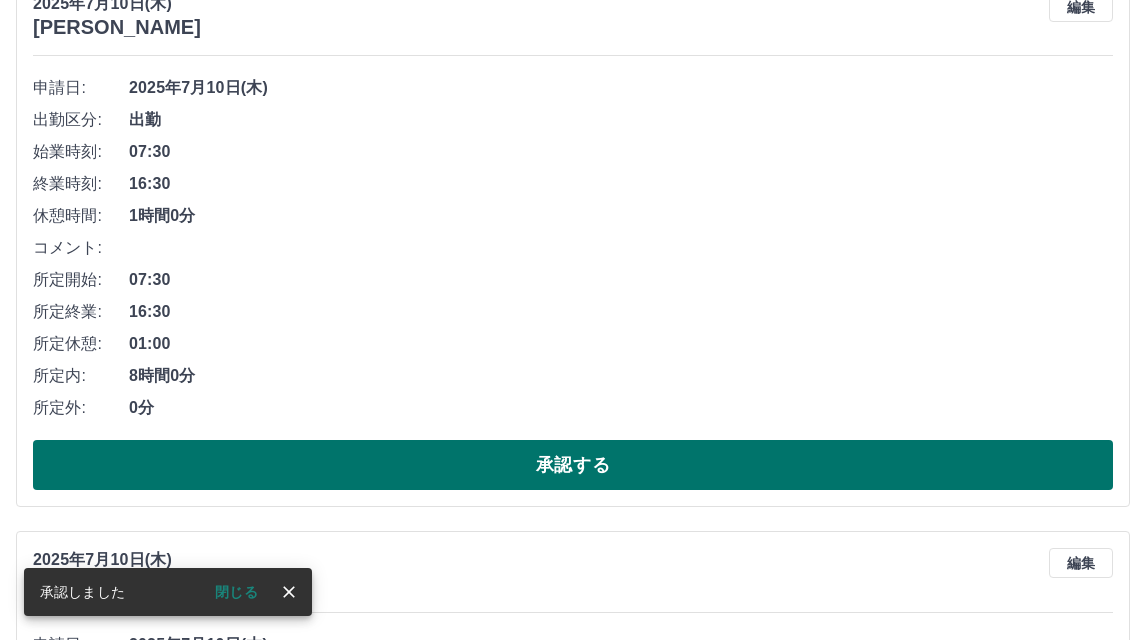 scroll, scrollTop: 932, scrollLeft: 0, axis: vertical 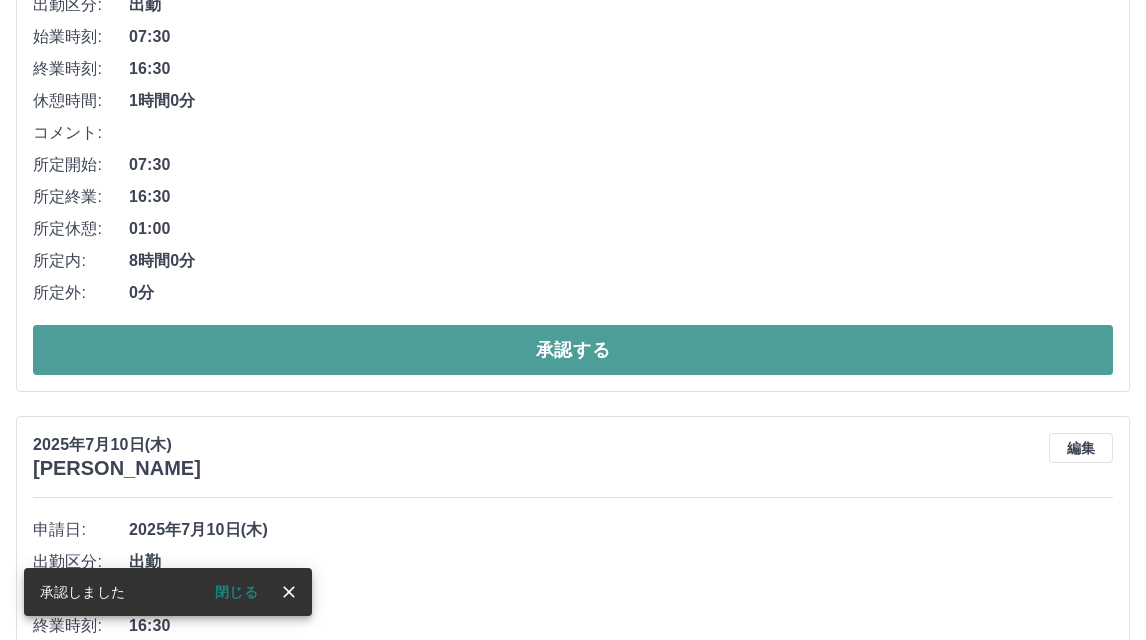 click on "承認する" at bounding box center (573, 350) 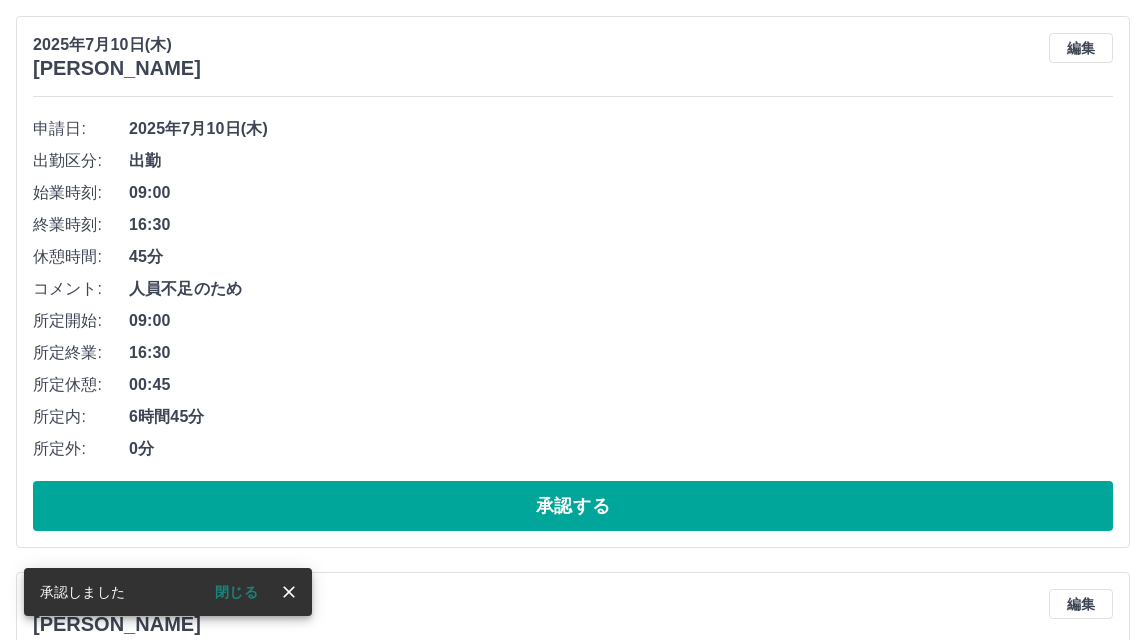 scroll, scrollTop: 876, scrollLeft: 0, axis: vertical 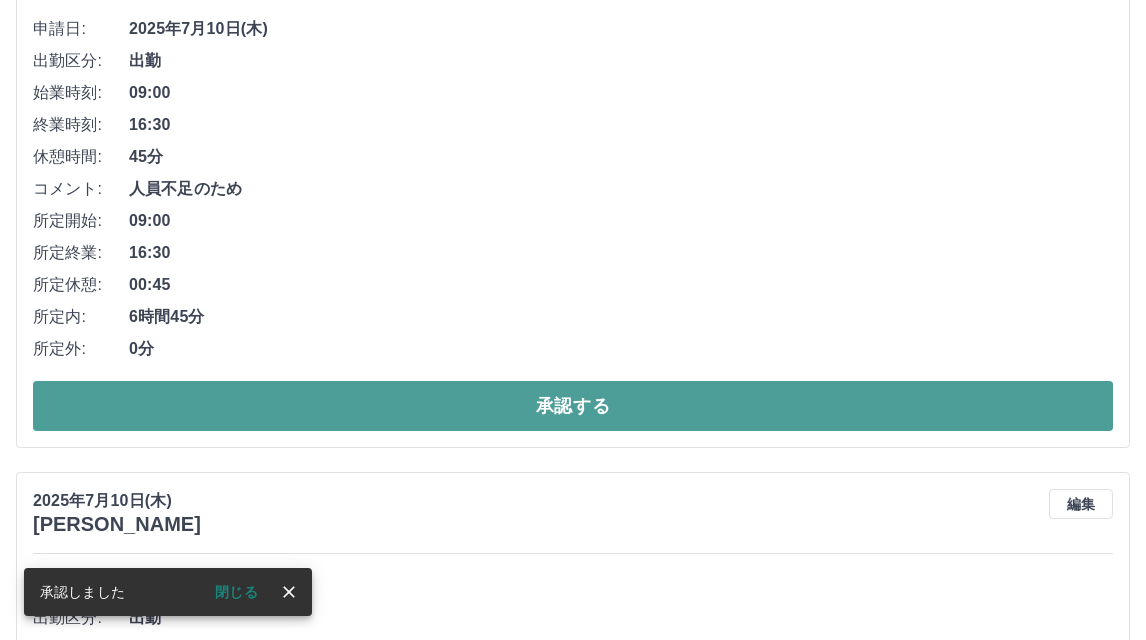 click on "承認する" at bounding box center [573, 406] 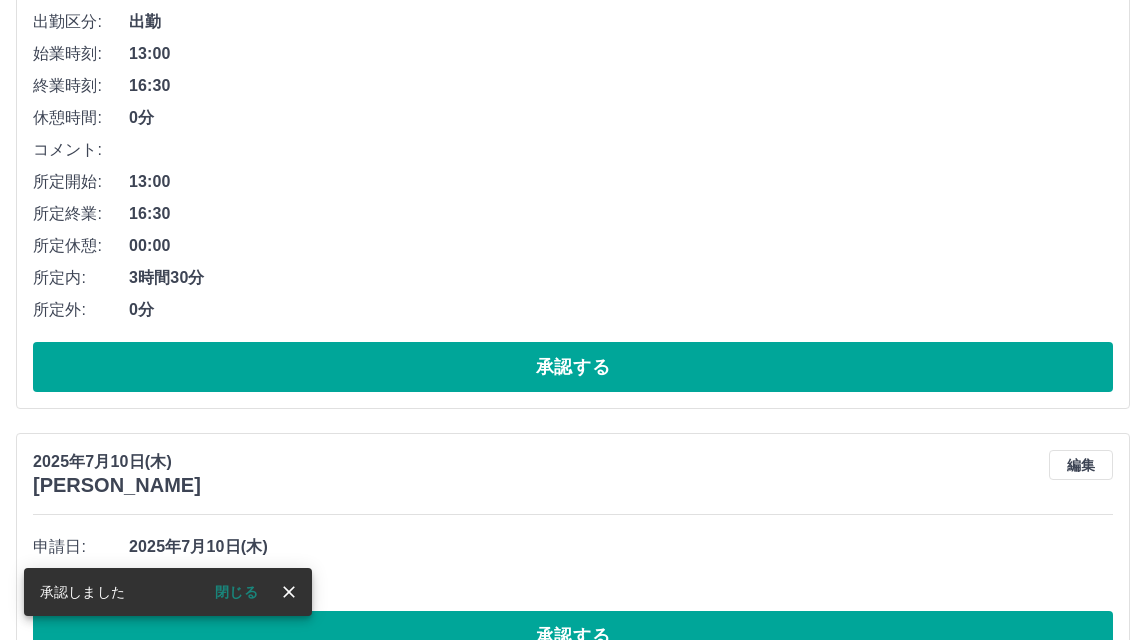 scroll, scrollTop: 920, scrollLeft: 0, axis: vertical 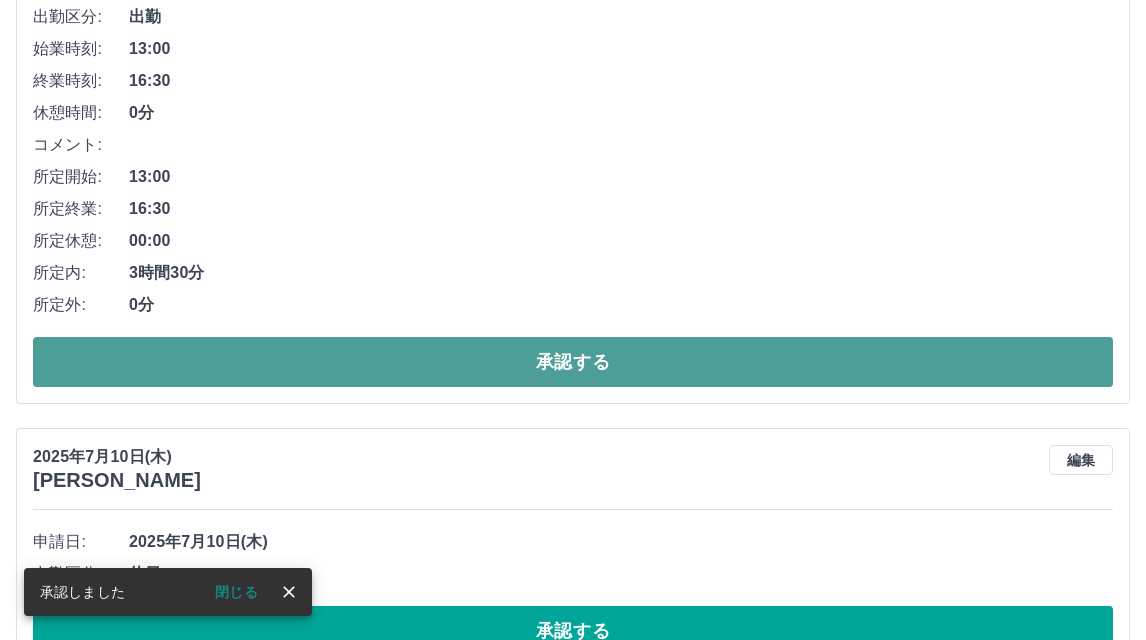 click on "承認する" at bounding box center (573, 362) 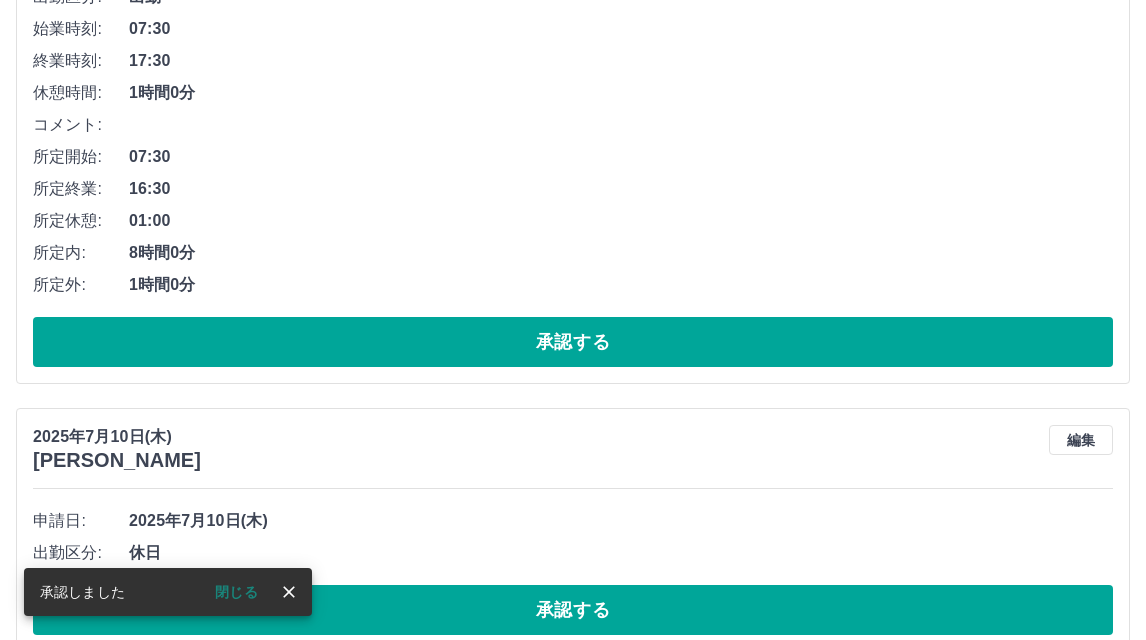 scroll, scrollTop: 564, scrollLeft: 0, axis: vertical 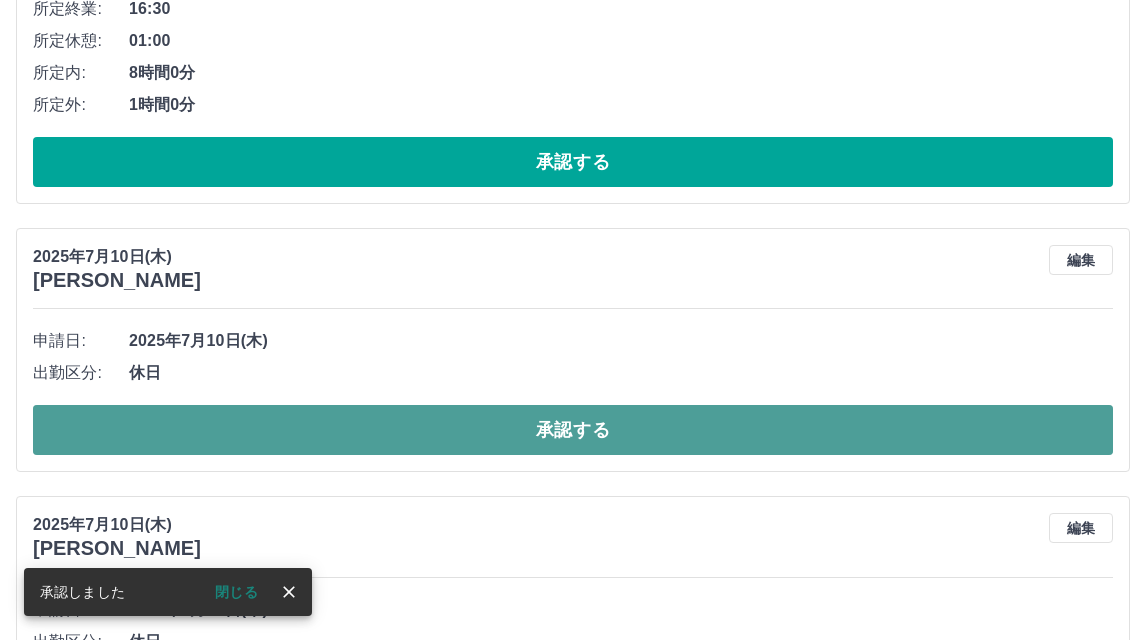 click on "承認する" at bounding box center (573, 430) 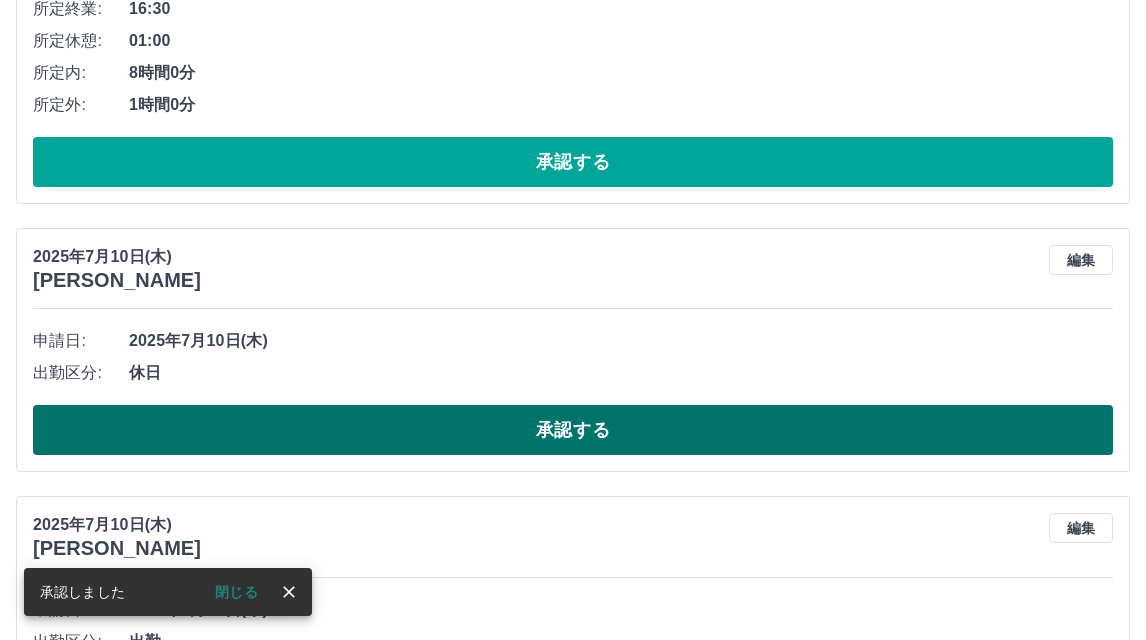 click on "承認する" at bounding box center (573, 430) 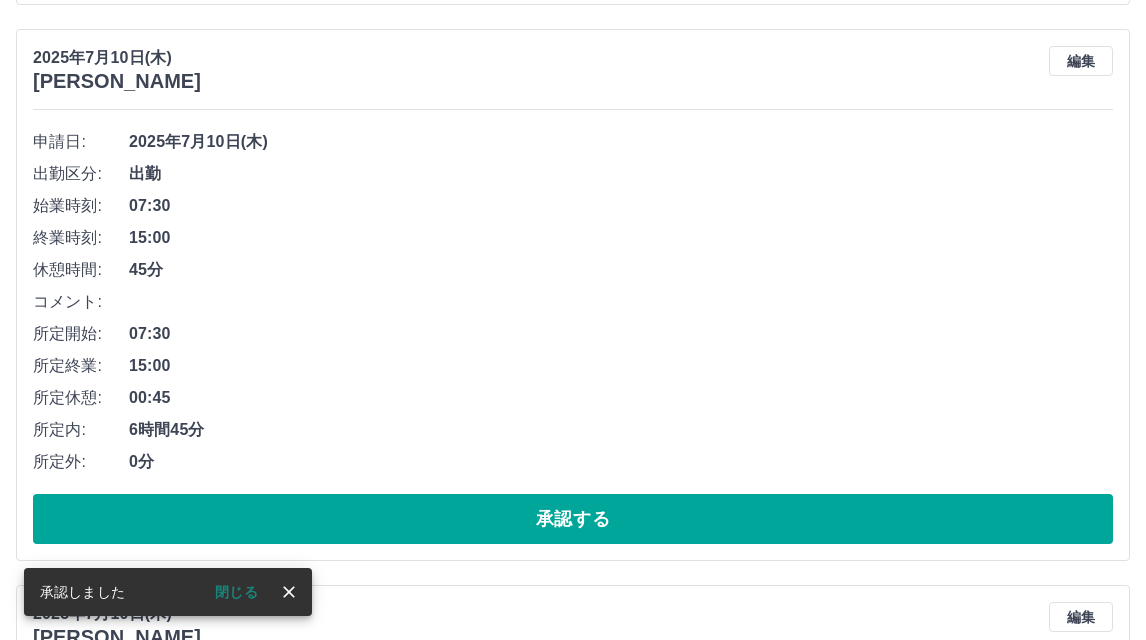 scroll, scrollTop: 764, scrollLeft: 0, axis: vertical 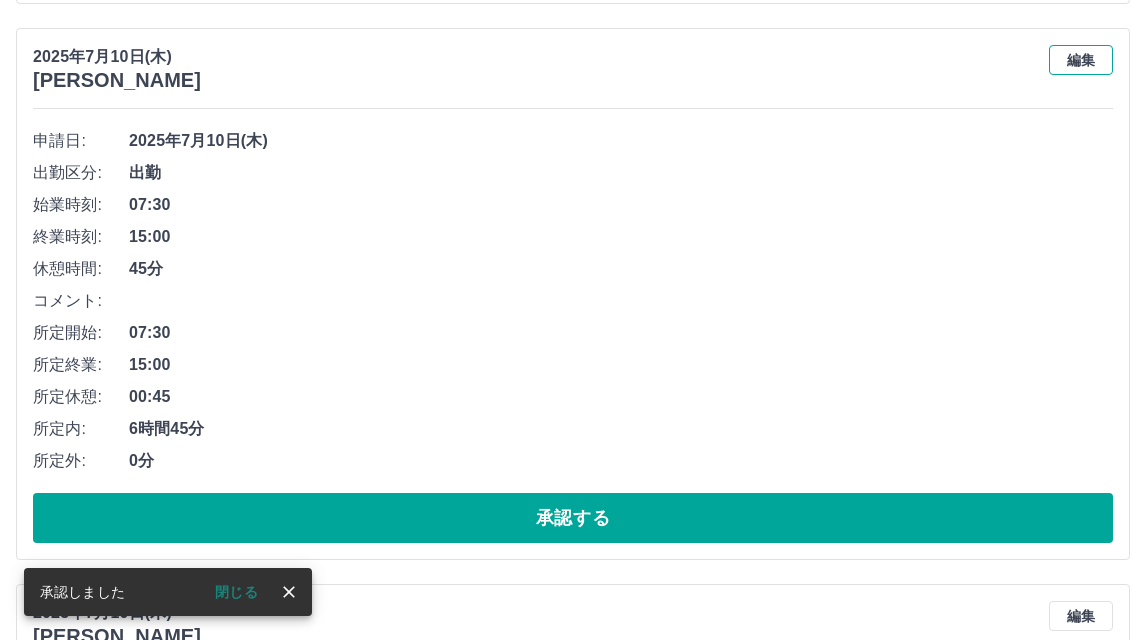 click on "編集" at bounding box center [1081, 60] 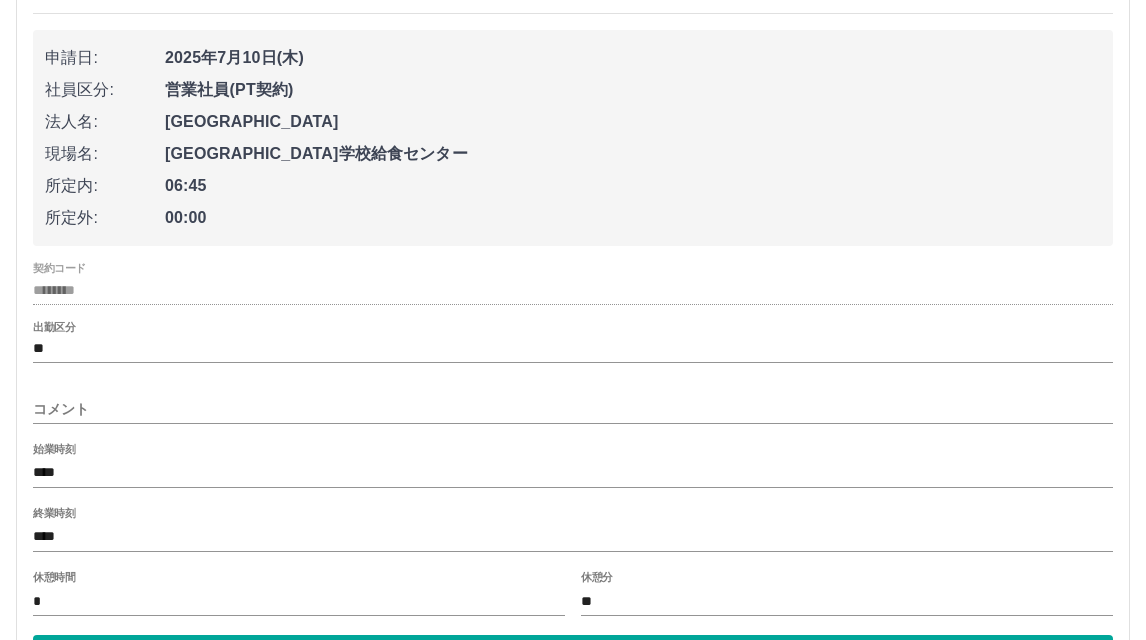 scroll, scrollTop: 964, scrollLeft: 0, axis: vertical 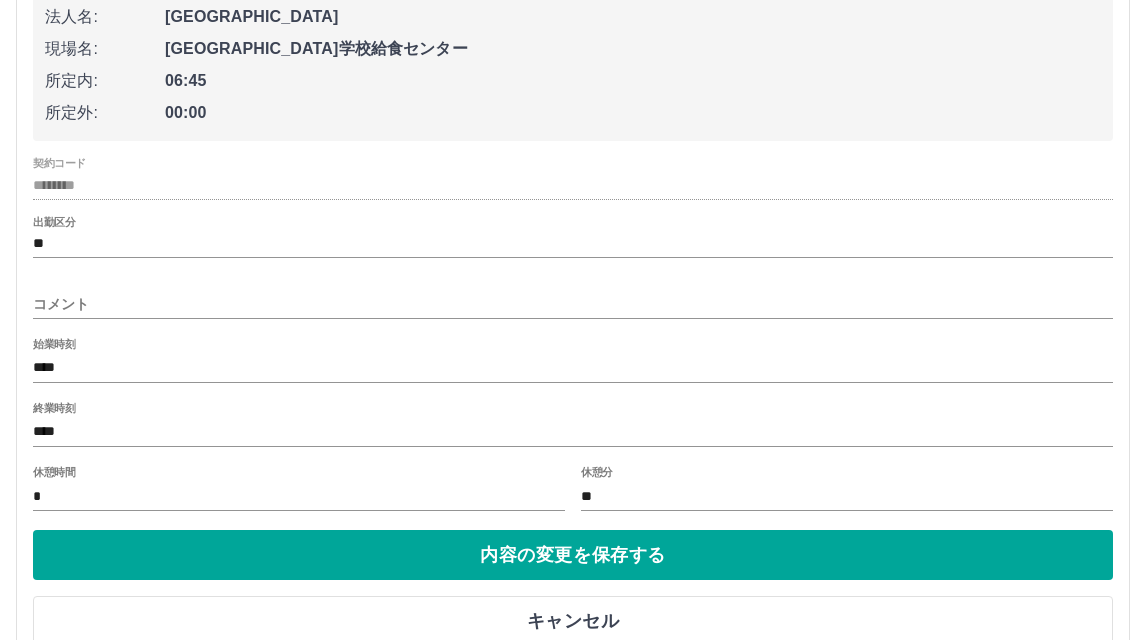 click on "****" at bounding box center [573, 432] 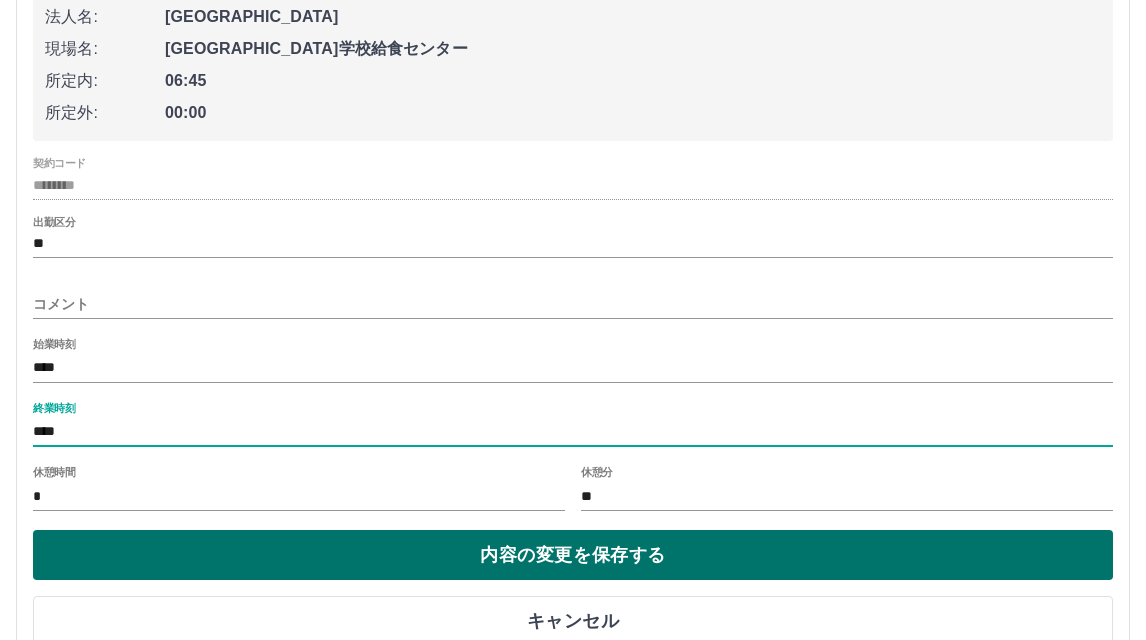 type on "****" 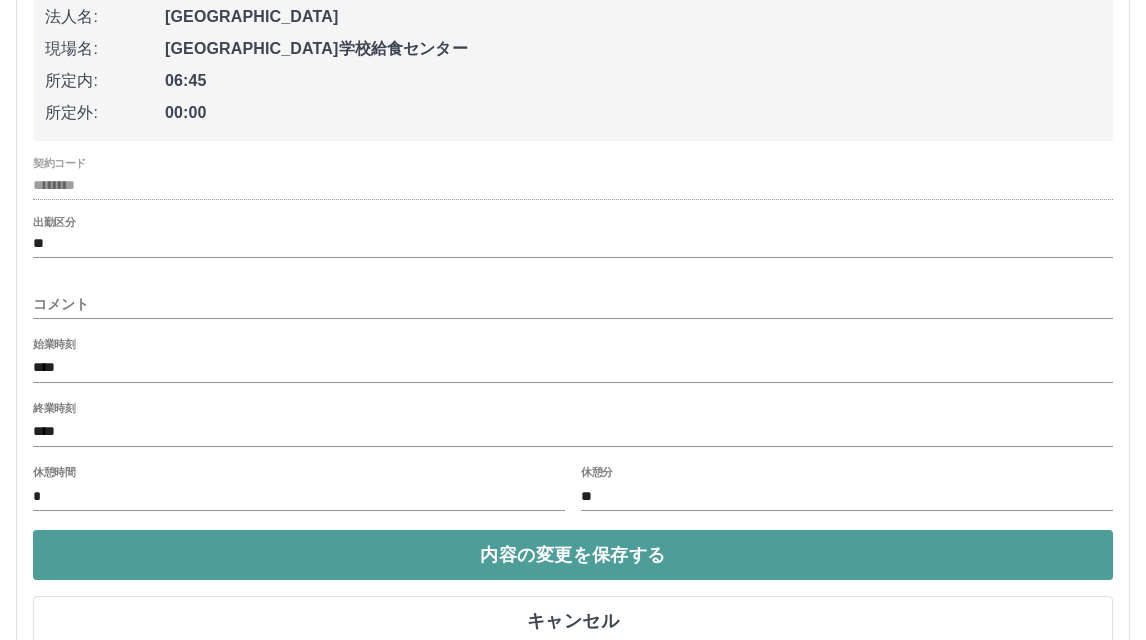 click on "内容の変更を保存する" at bounding box center (573, 555) 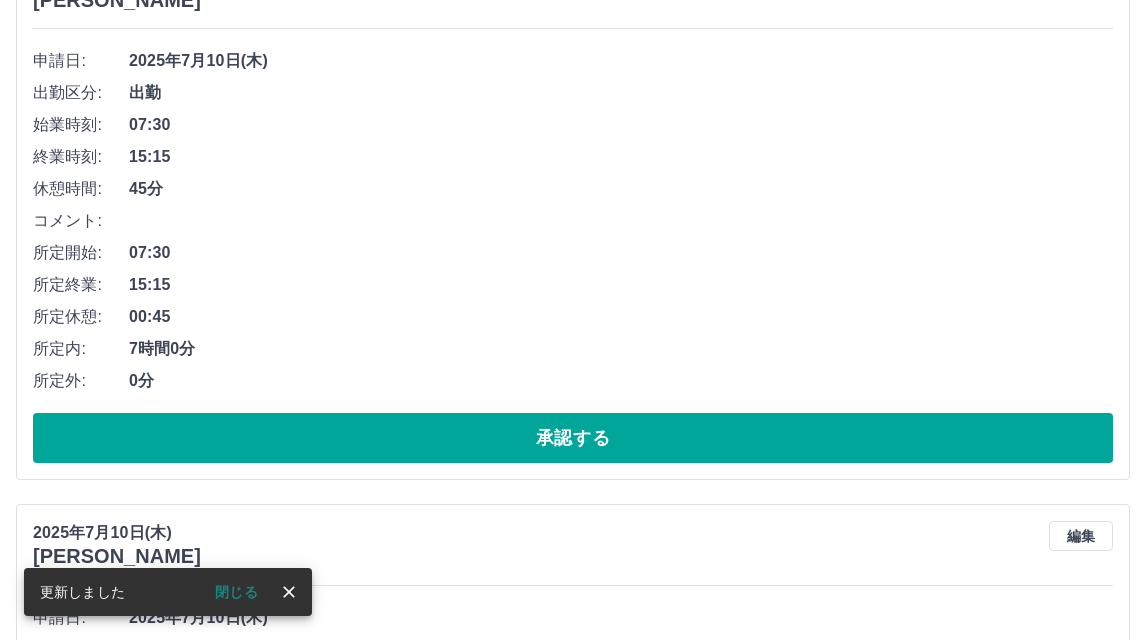 scroll, scrollTop: 964, scrollLeft: 0, axis: vertical 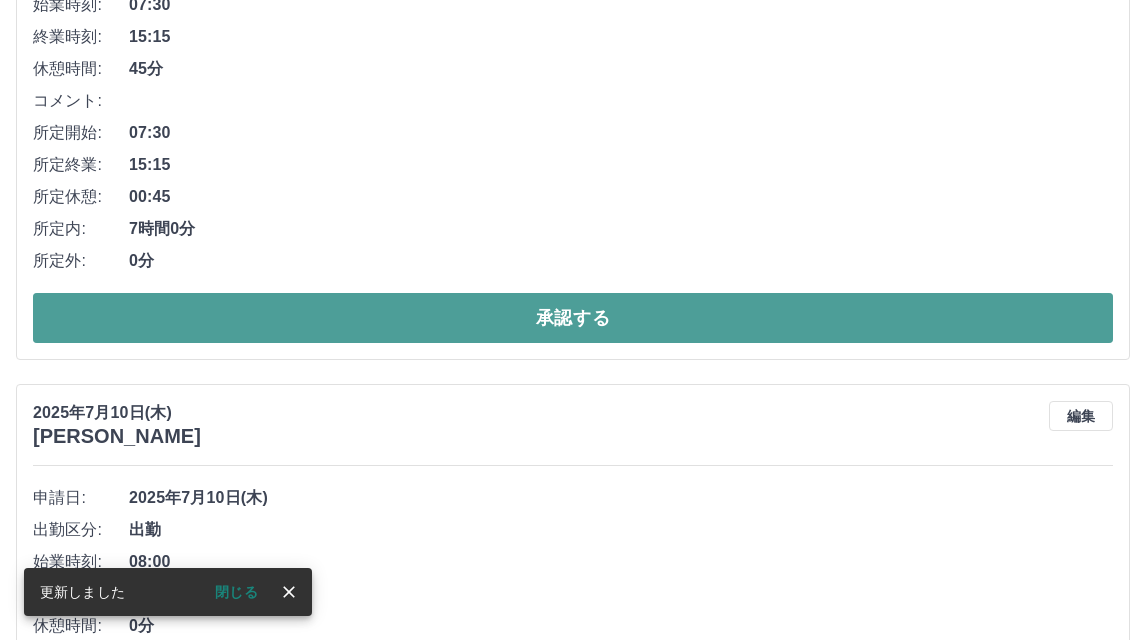 click on "承認する" at bounding box center (573, 318) 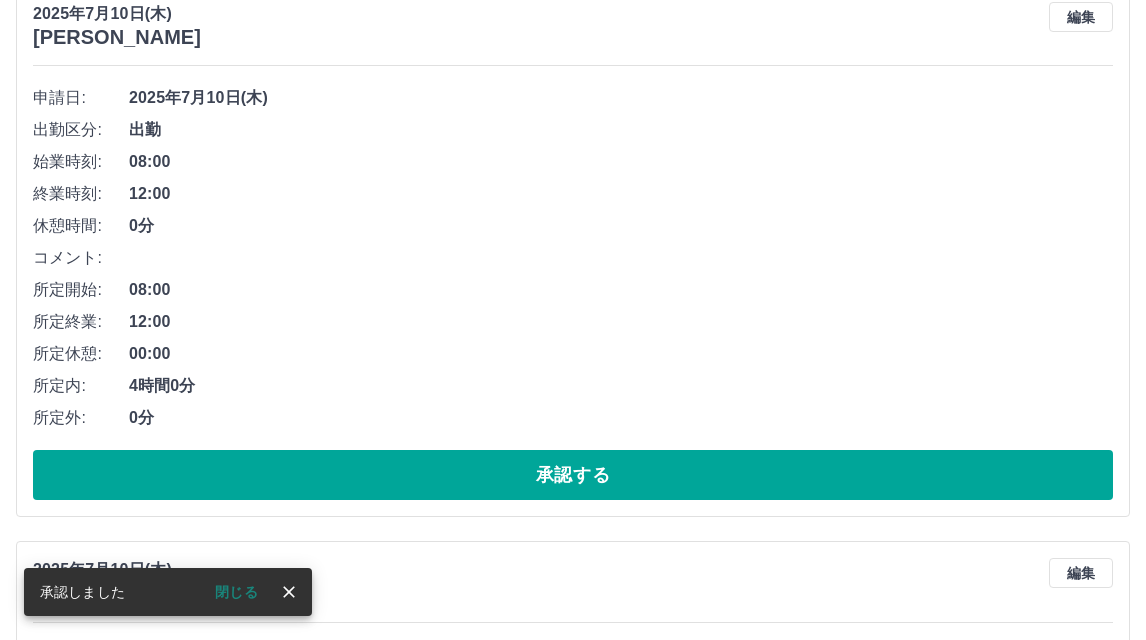 scroll, scrollTop: 808, scrollLeft: 0, axis: vertical 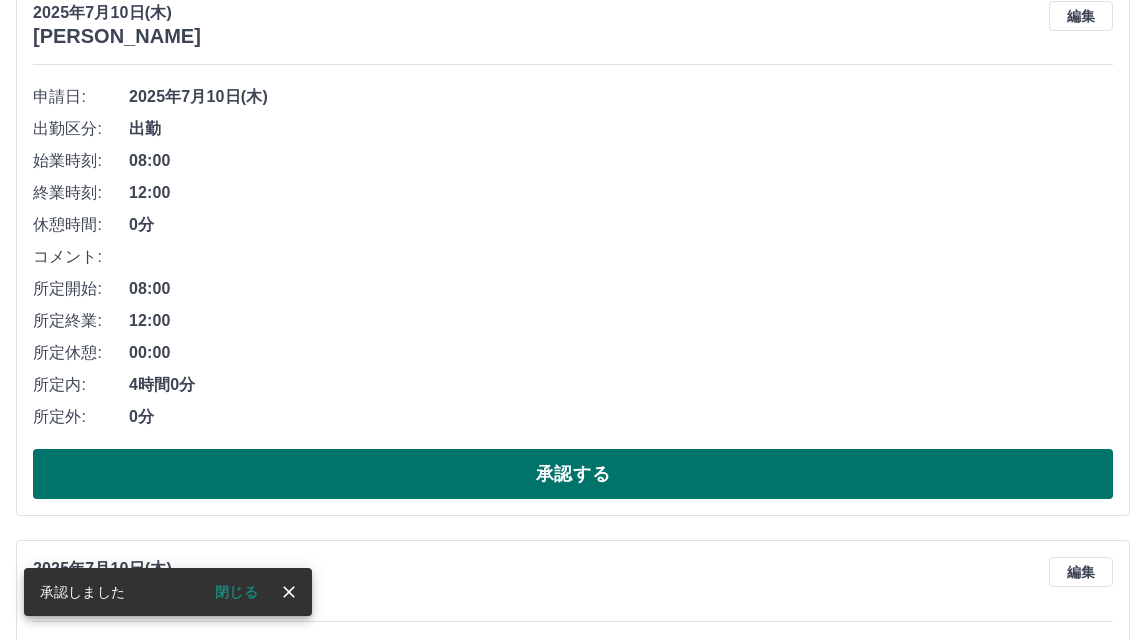 click on "承認する" at bounding box center [573, 474] 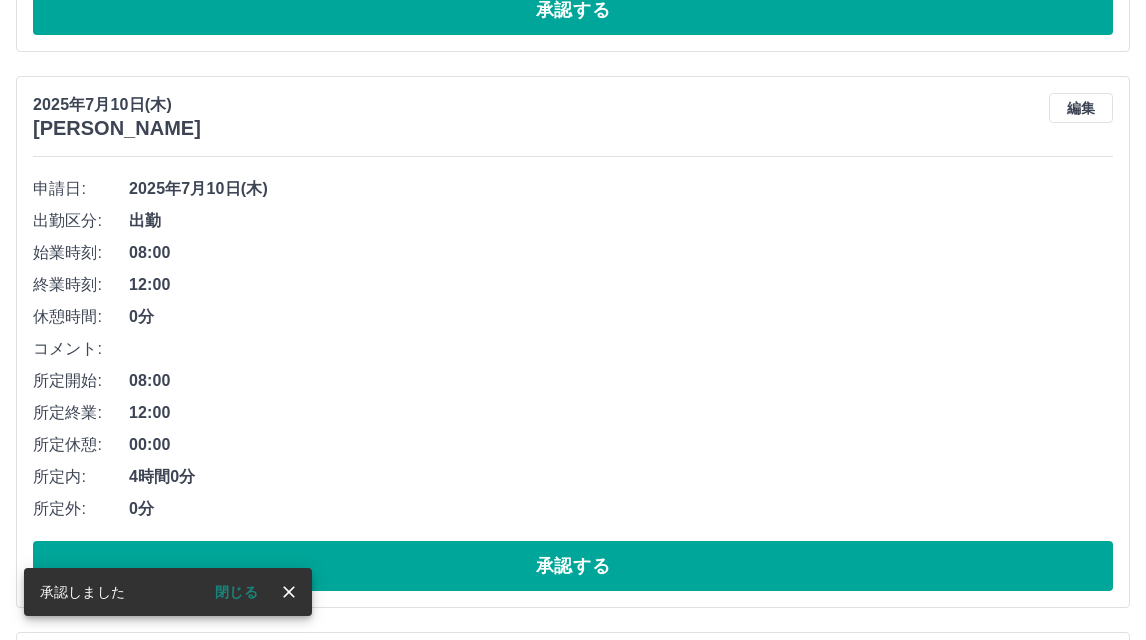 scroll, scrollTop: 752, scrollLeft: 0, axis: vertical 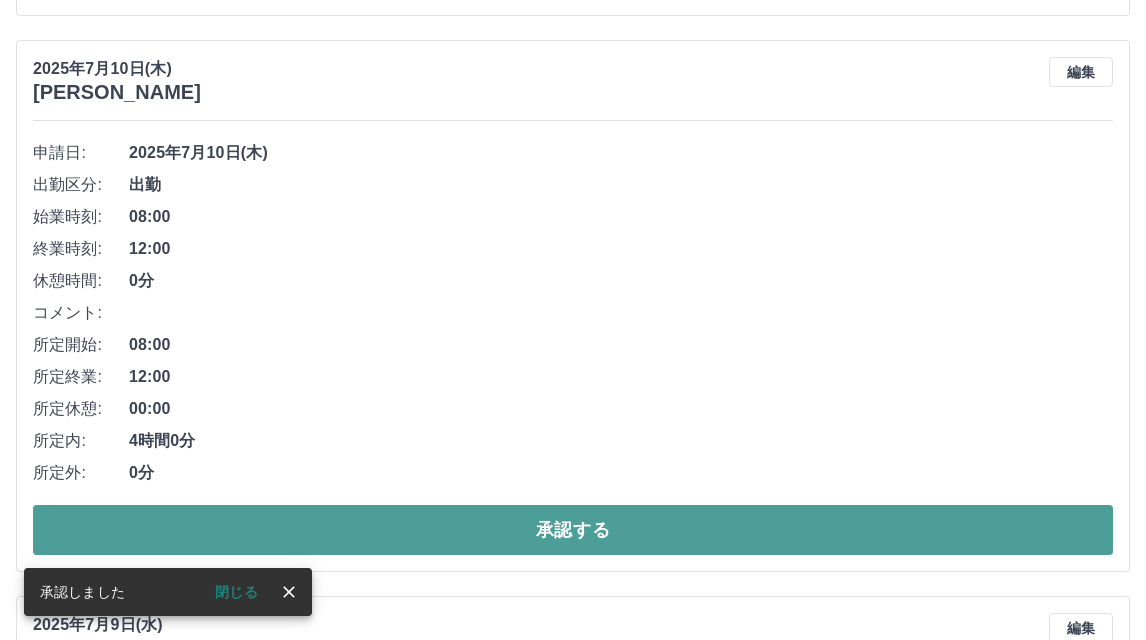 click on "承認する" at bounding box center [573, 530] 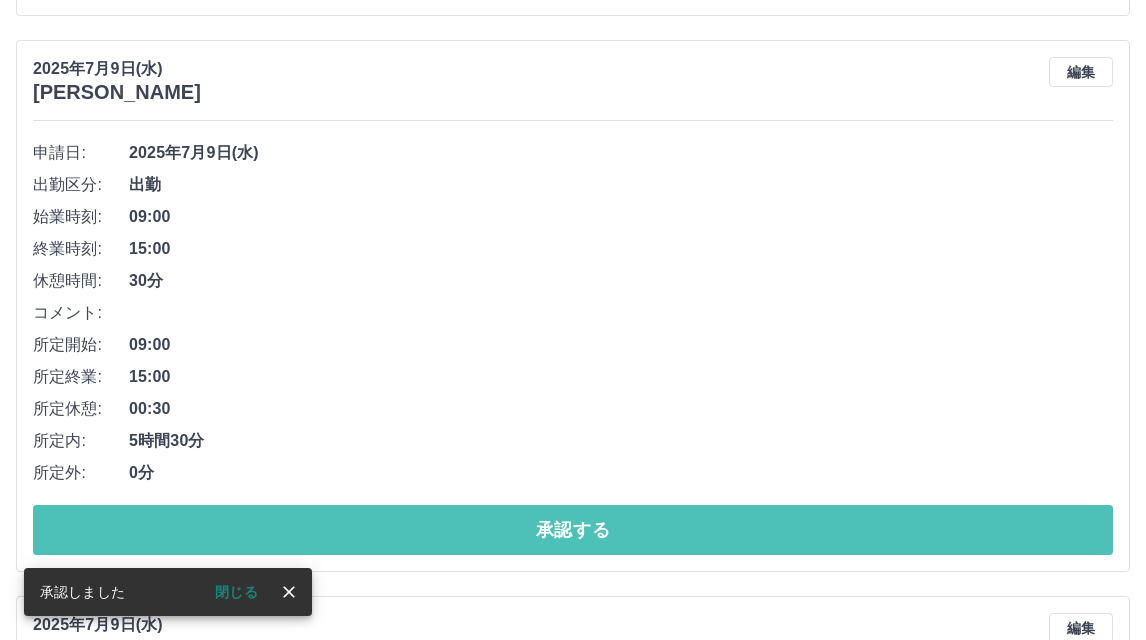 click on "承認する" at bounding box center [573, 530] 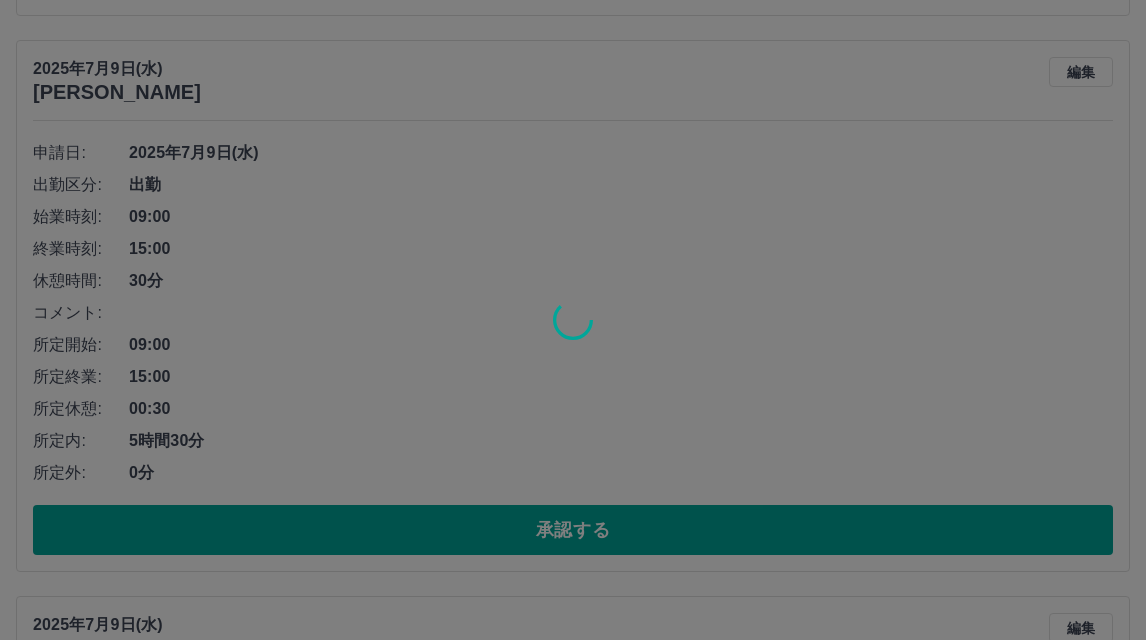 scroll, scrollTop: 710, scrollLeft: 0, axis: vertical 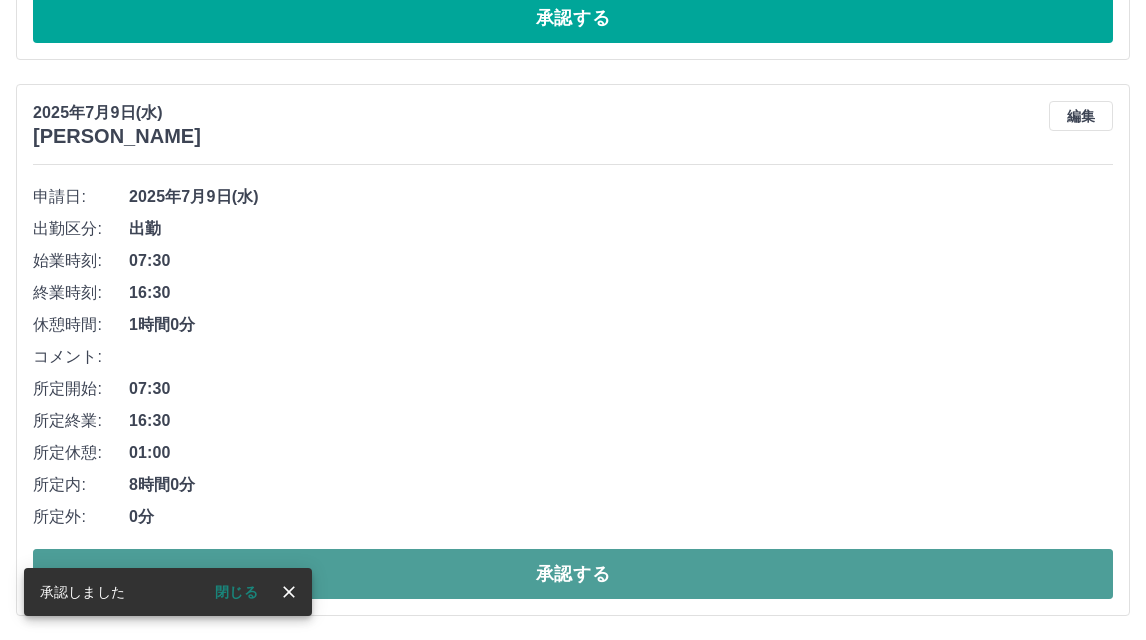click on "承認する" at bounding box center (573, 574) 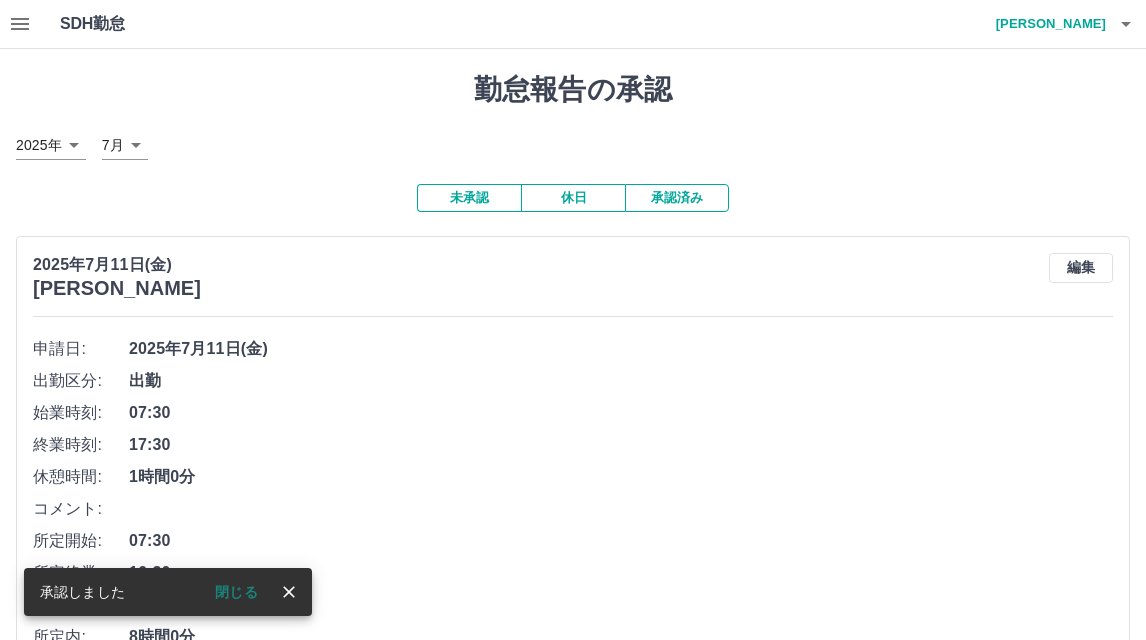 scroll, scrollTop: 154, scrollLeft: 0, axis: vertical 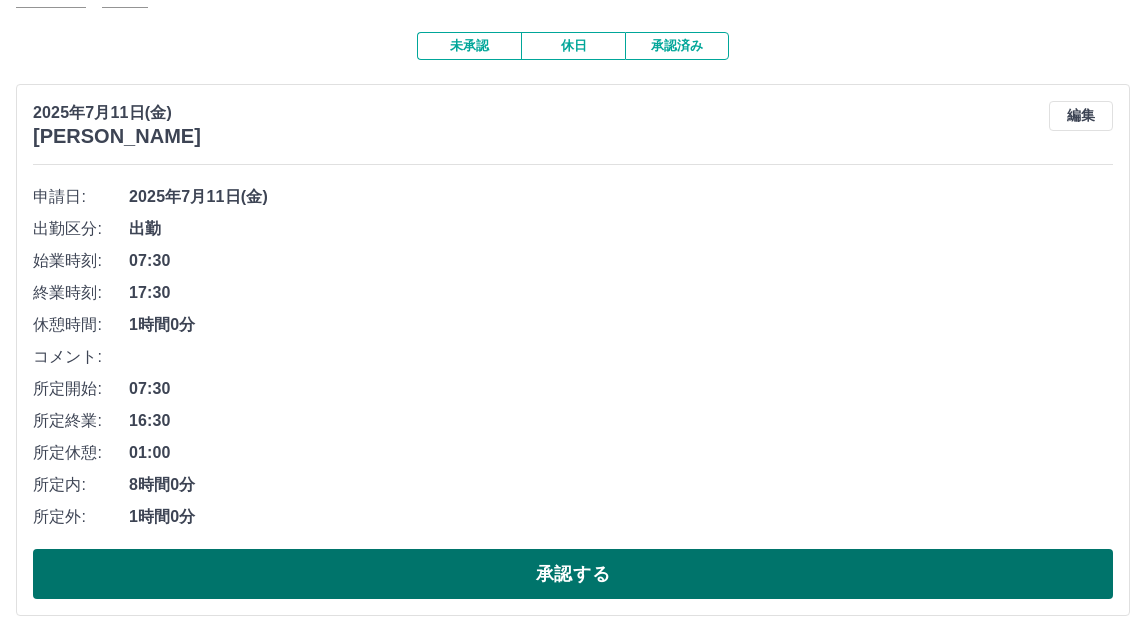 click on "承認する" at bounding box center [573, 574] 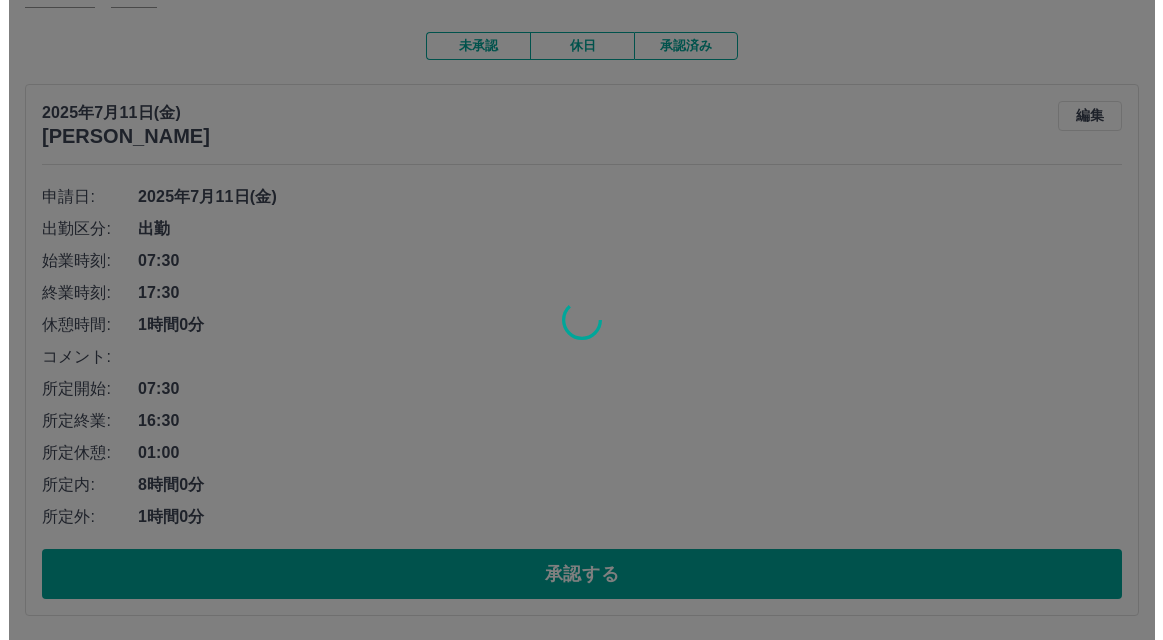 scroll, scrollTop: 0, scrollLeft: 0, axis: both 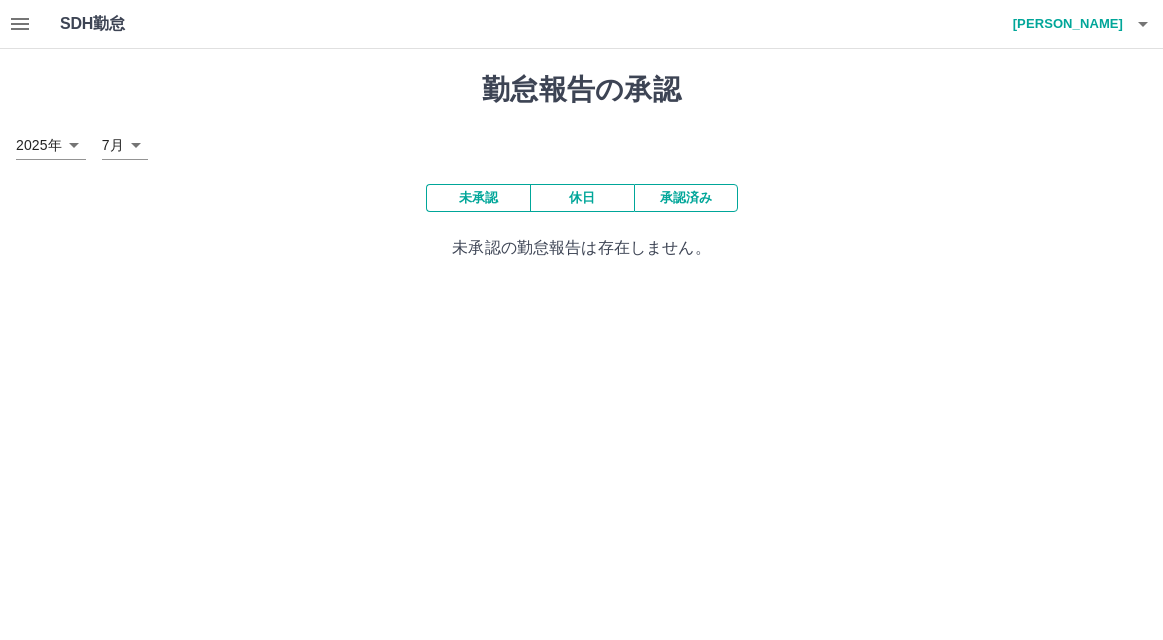 click on "[PERSON_NAME]" at bounding box center (1063, 24) 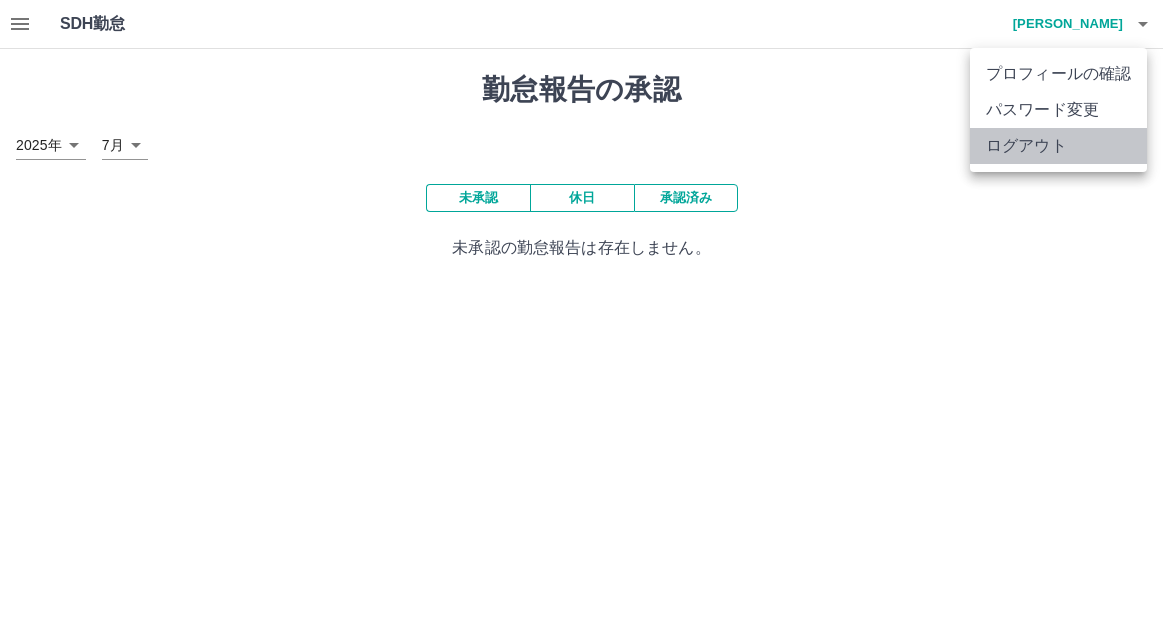 click on "ログアウト" at bounding box center (1058, 146) 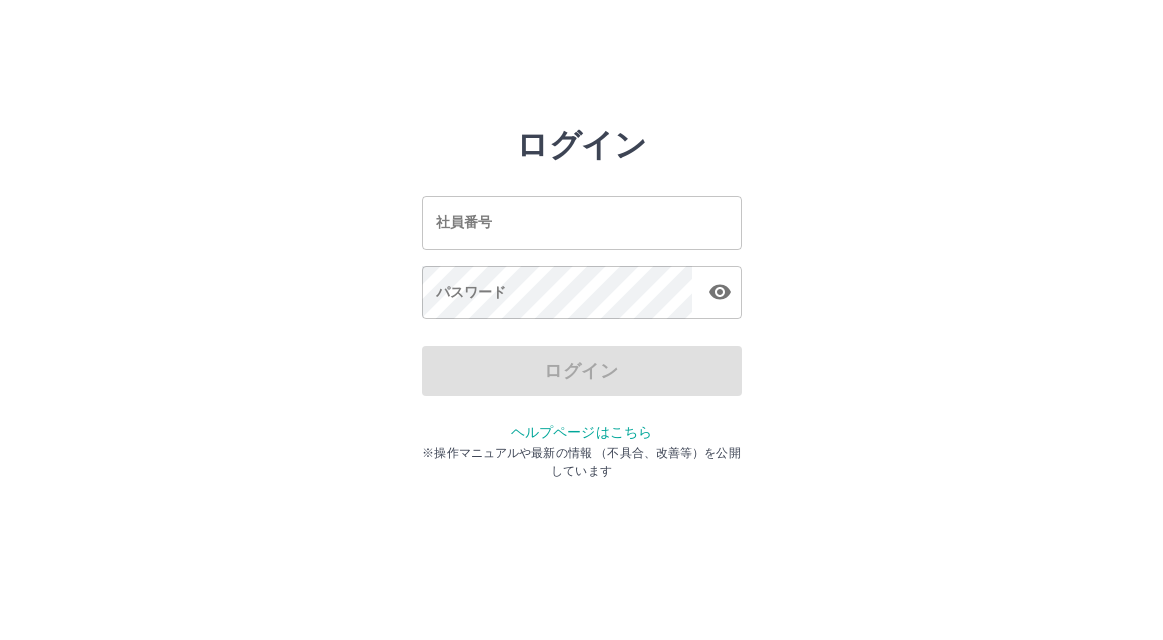 scroll, scrollTop: 0, scrollLeft: 0, axis: both 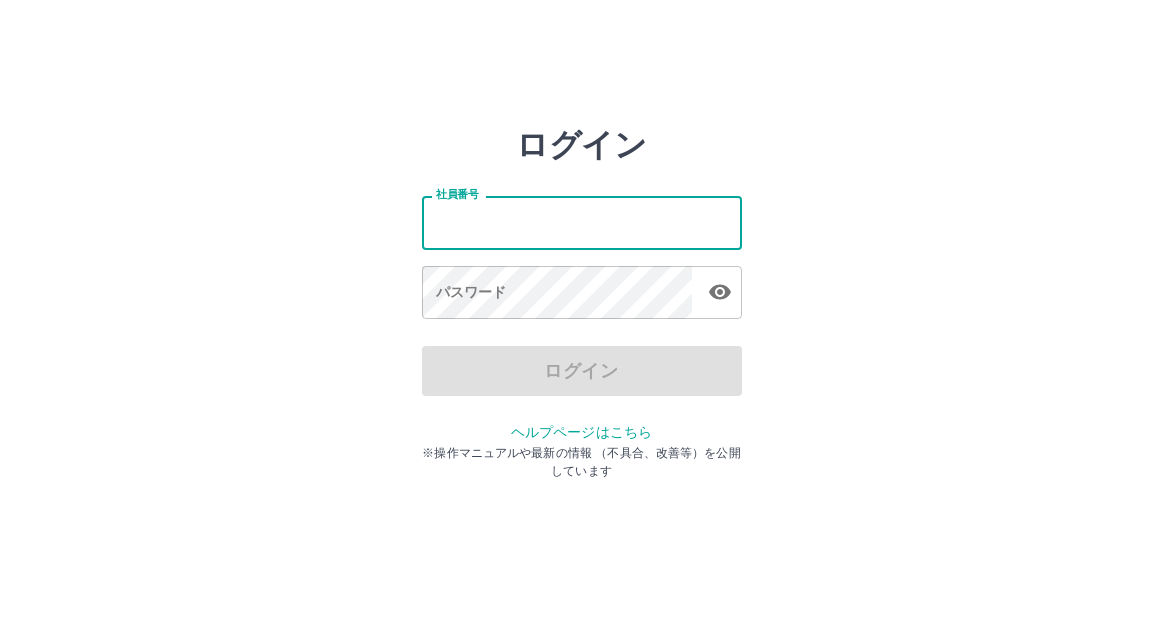 click on "社員番号" at bounding box center (582, 222) 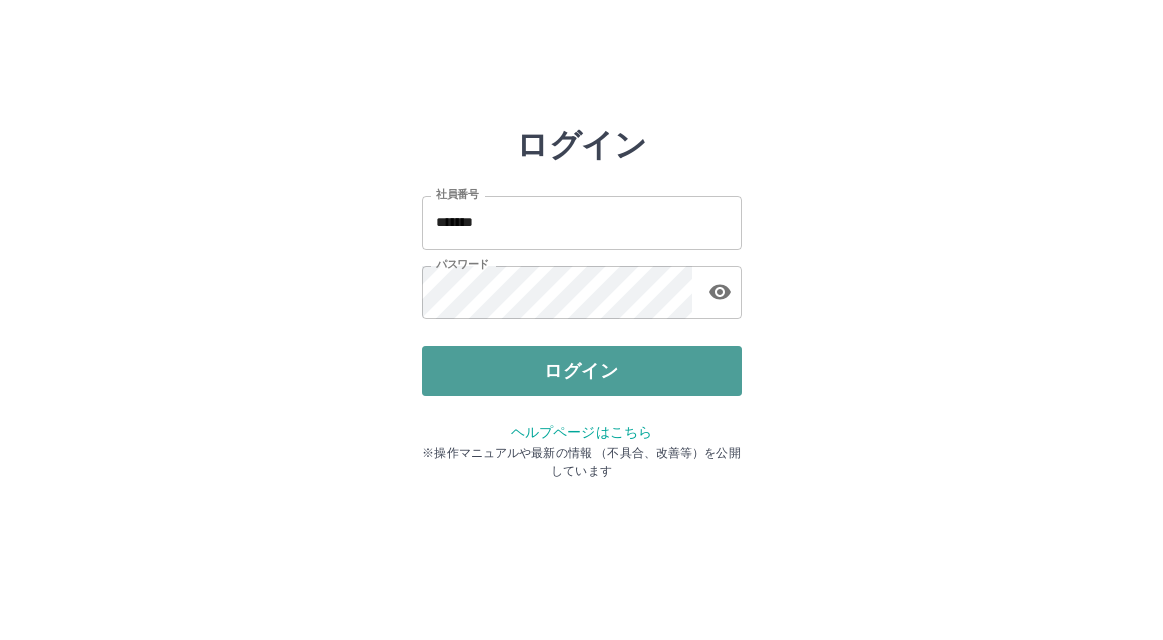 click on "ログイン" at bounding box center [582, 371] 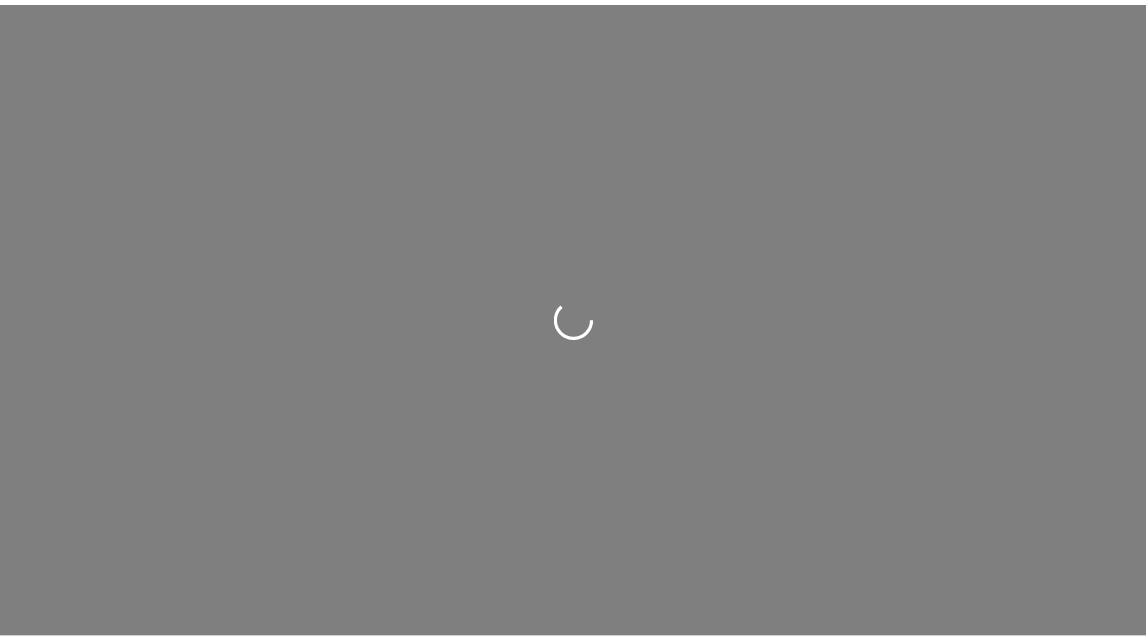 scroll, scrollTop: 0, scrollLeft: 0, axis: both 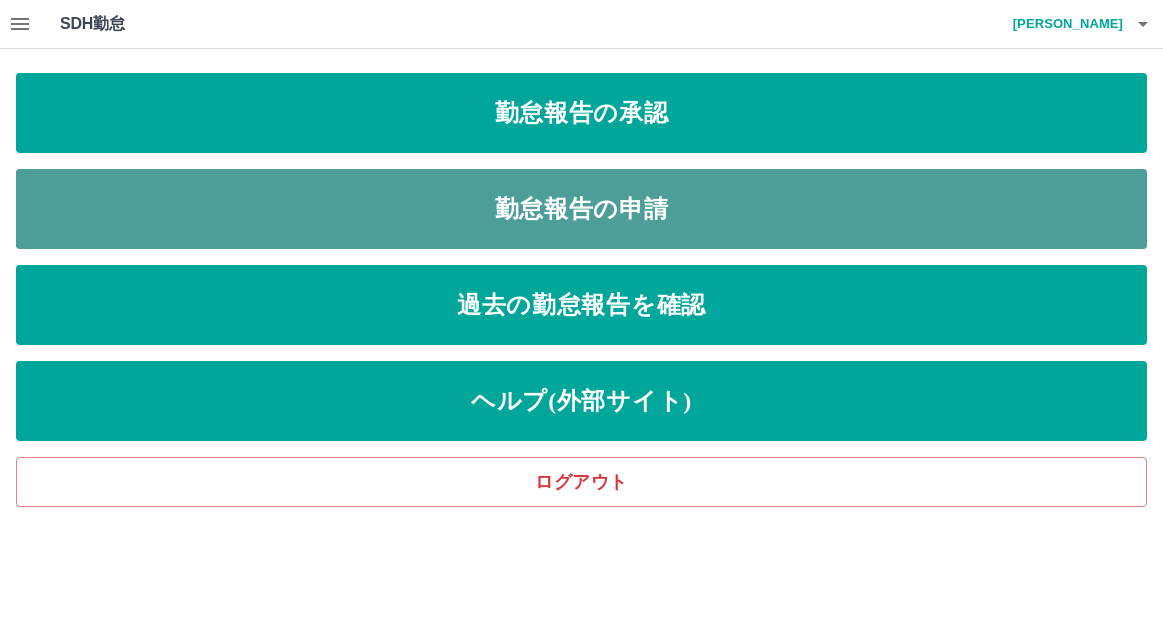click on "勤怠報告の申請" at bounding box center [581, 209] 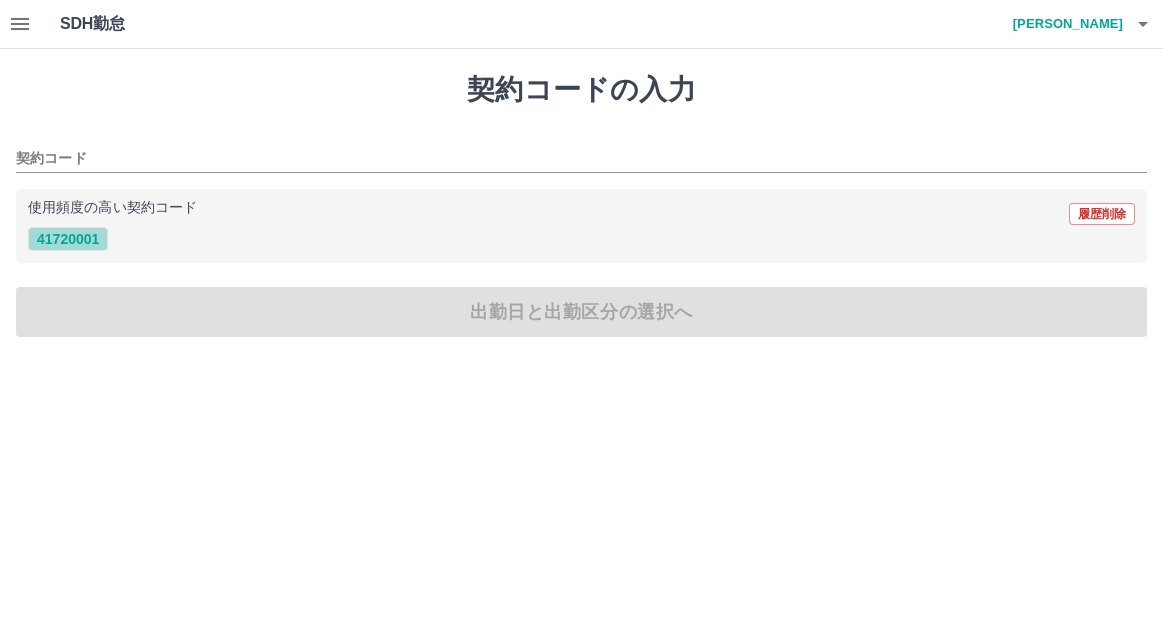click on "41720001" at bounding box center (68, 239) 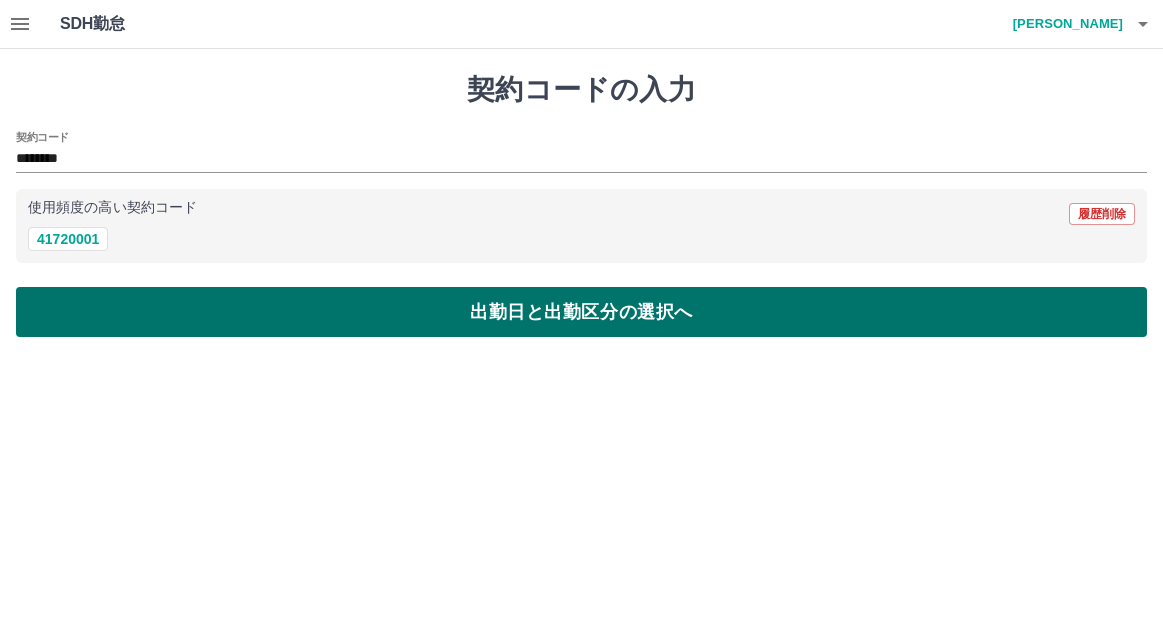 drag, startPoint x: 188, startPoint y: 284, endPoint x: 205, endPoint y: 305, distance: 27.018513 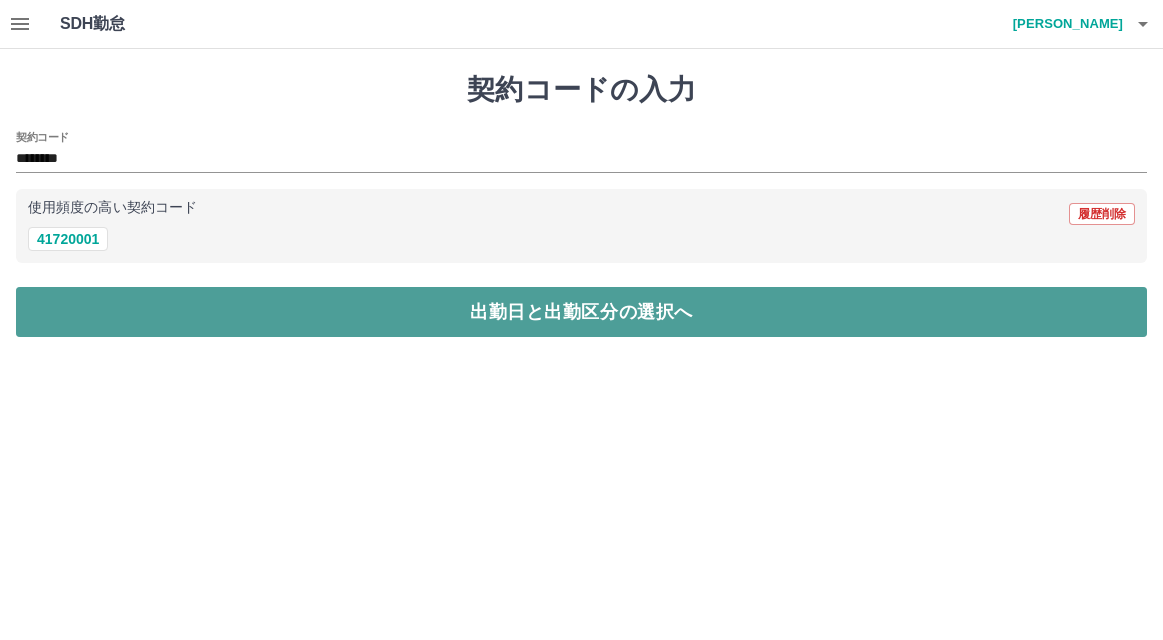 click on "出勤日と出勤区分の選択へ" at bounding box center (581, 312) 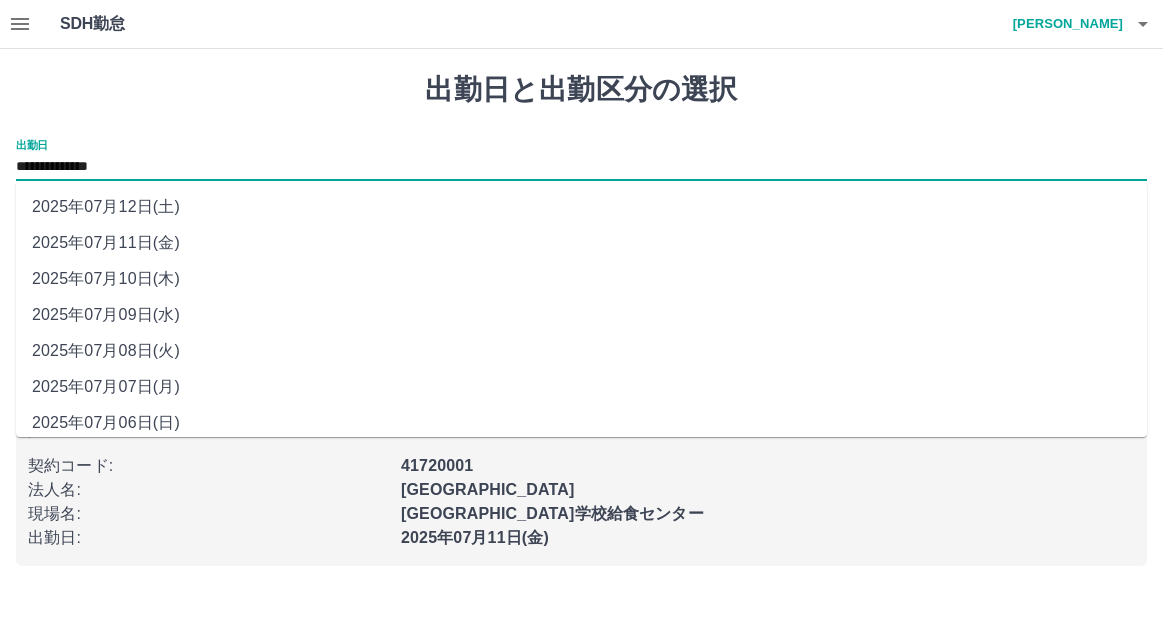 click on "**********" at bounding box center [581, 167] 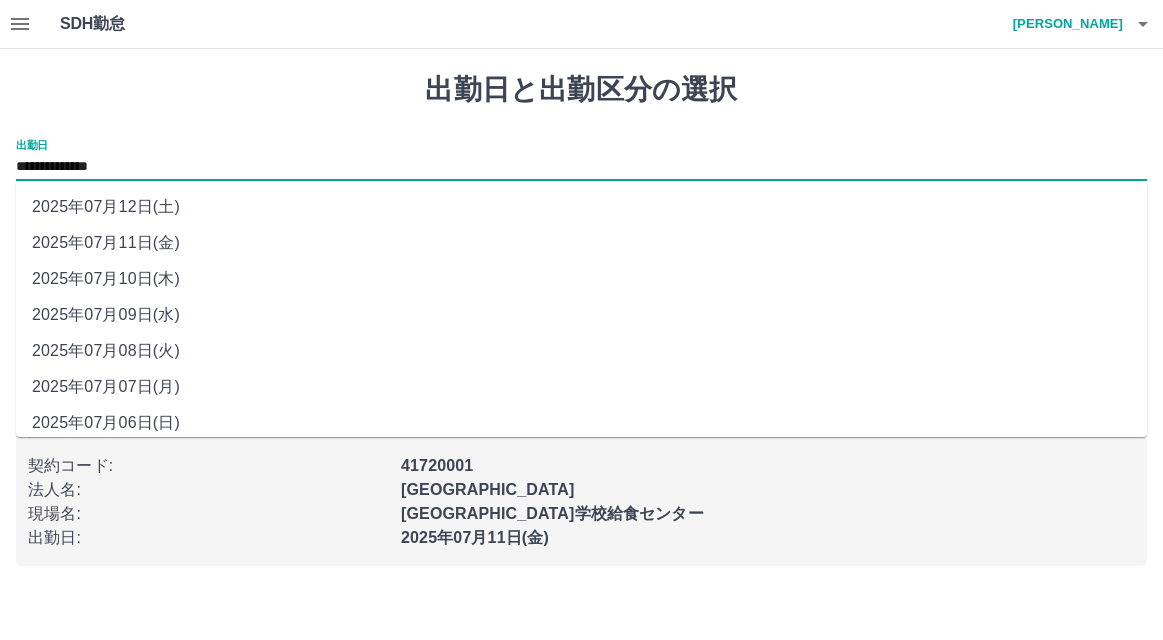 click on "2025年07月10日(木)" at bounding box center (581, 279) 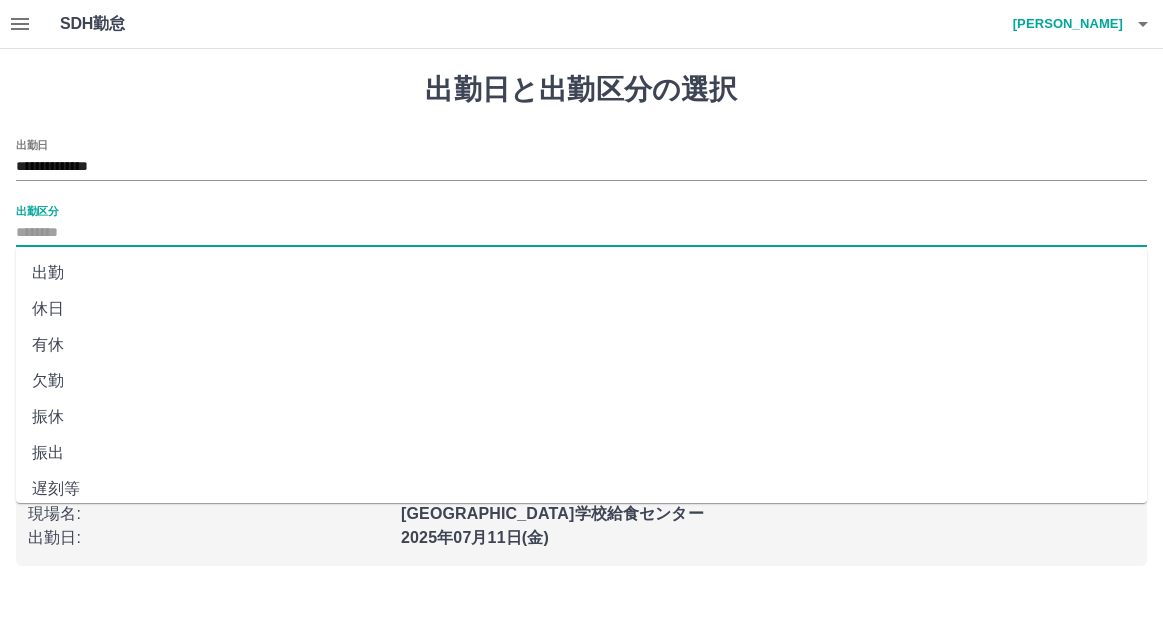 click on "出勤区分" at bounding box center (581, 233) 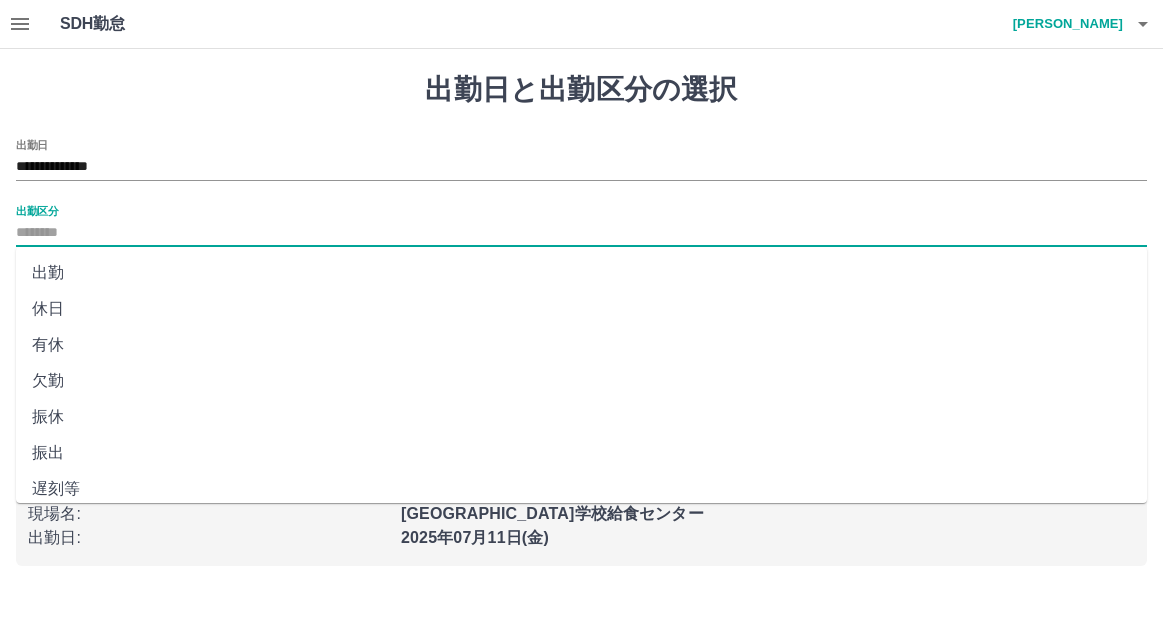 click on "出勤" at bounding box center [581, 273] 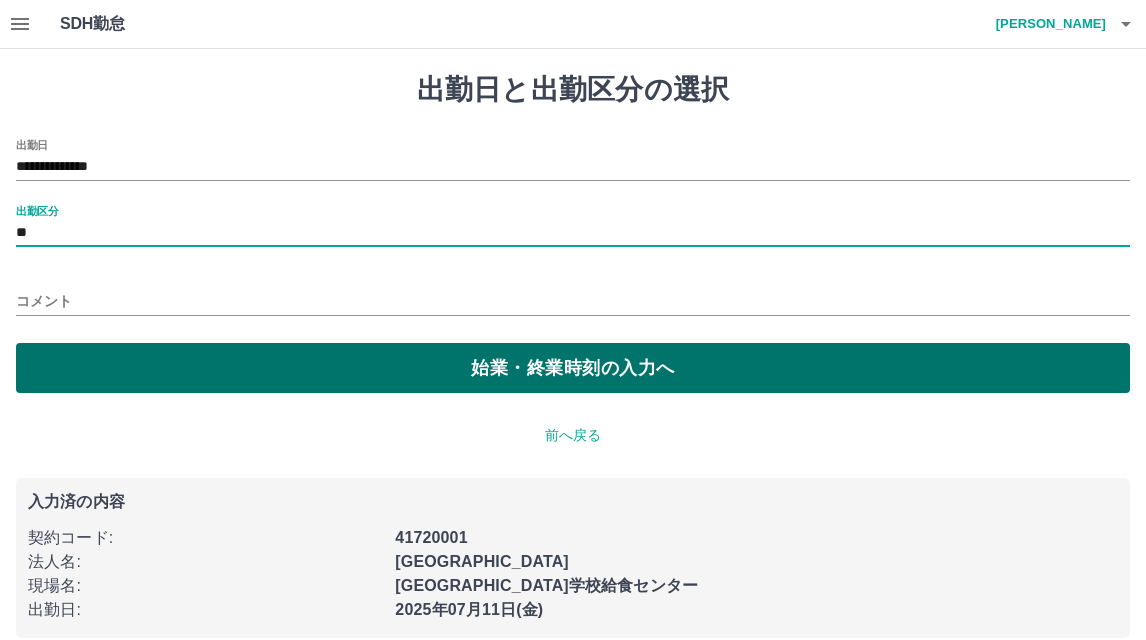 click on "始業・終業時刻の入力へ" at bounding box center (573, 368) 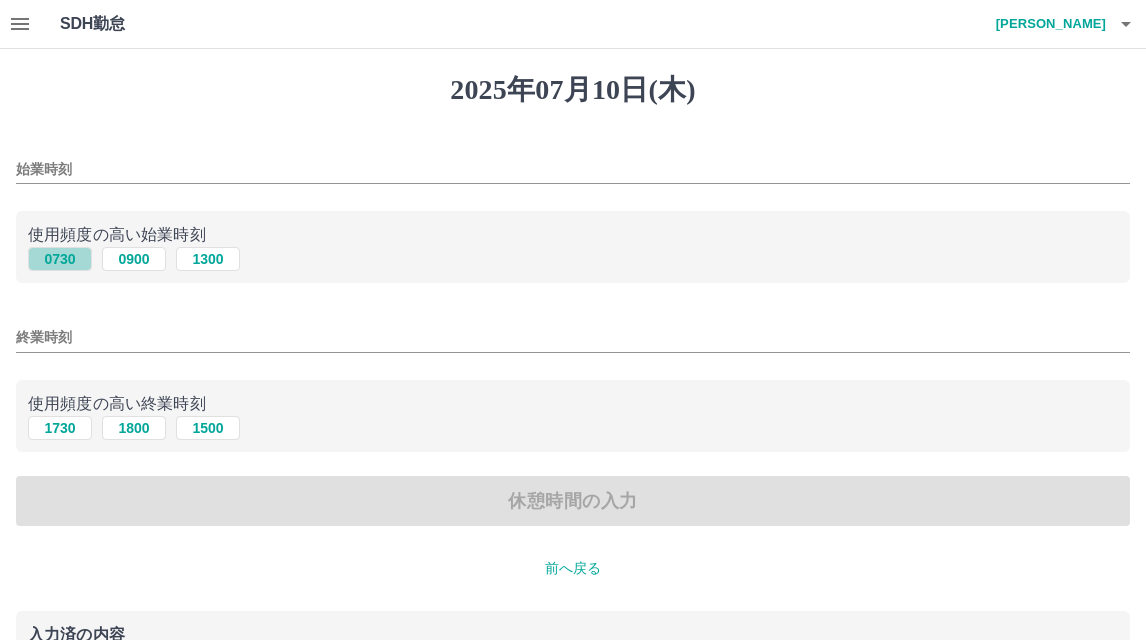 click on "0730" at bounding box center (60, 259) 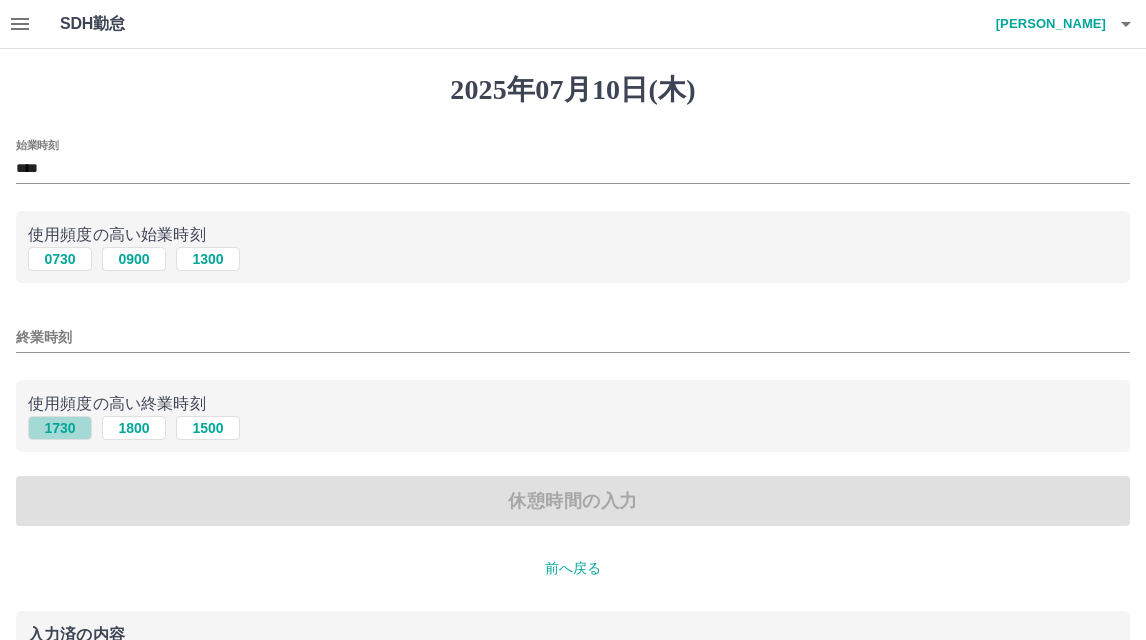 click on "1730" at bounding box center (60, 428) 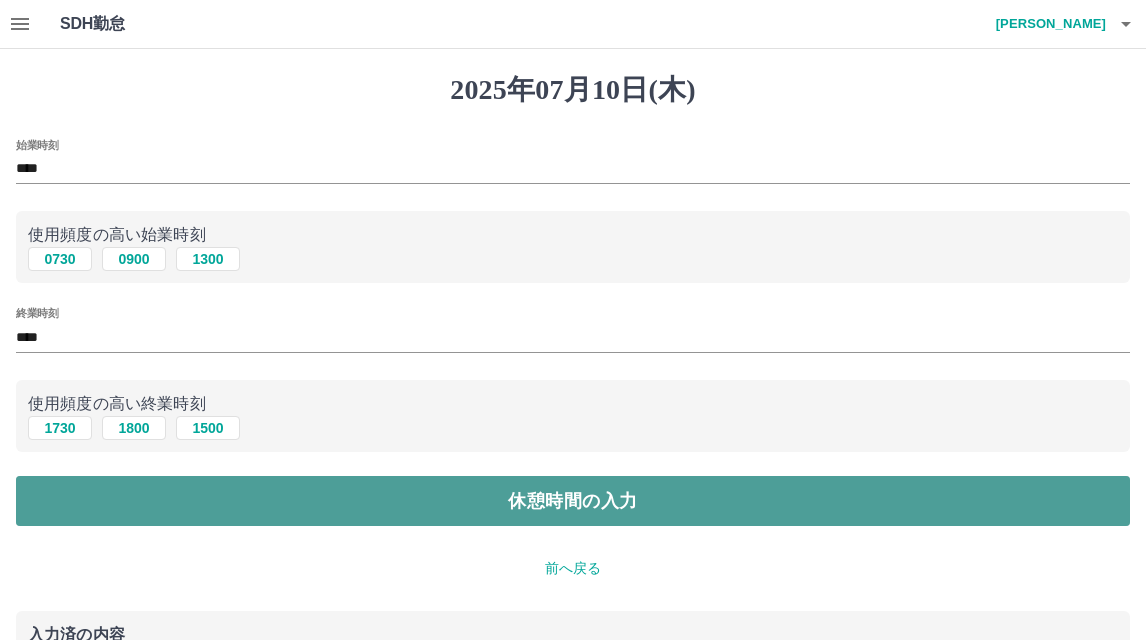 click on "休憩時間の入力" at bounding box center [573, 501] 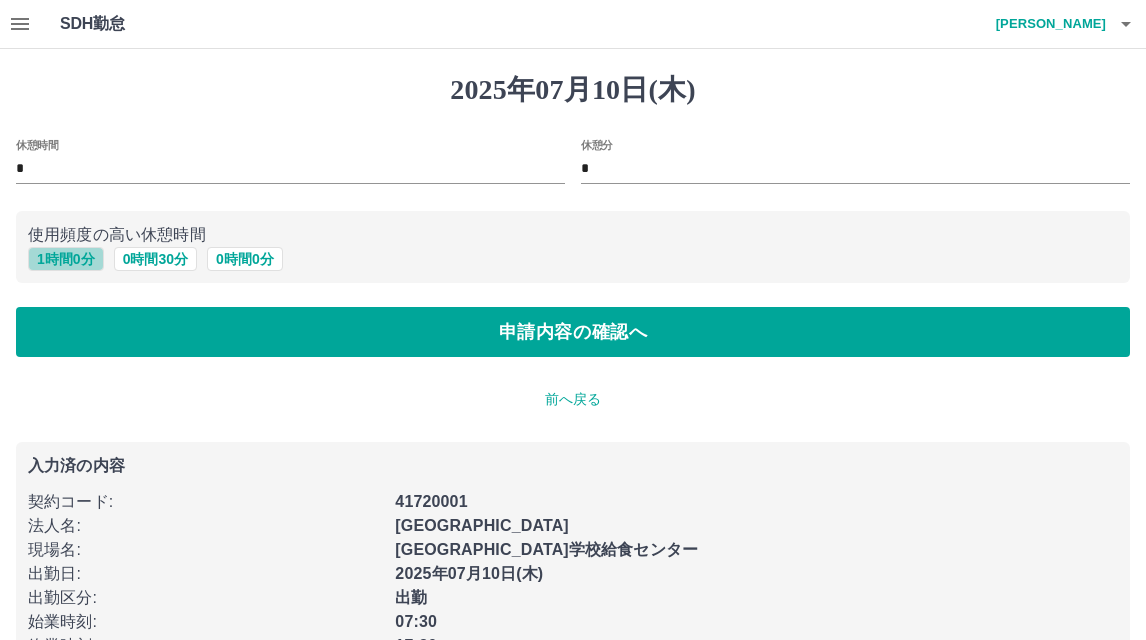 click on "1 時間 0 分" at bounding box center [66, 259] 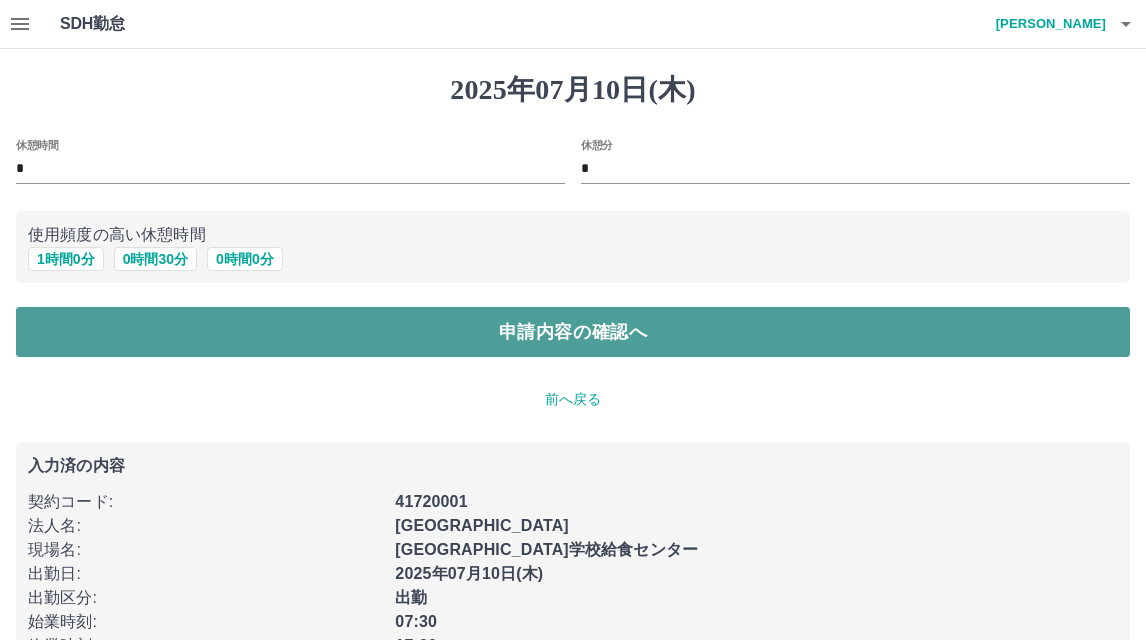 click on "申請内容の確認へ" at bounding box center [573, 332] 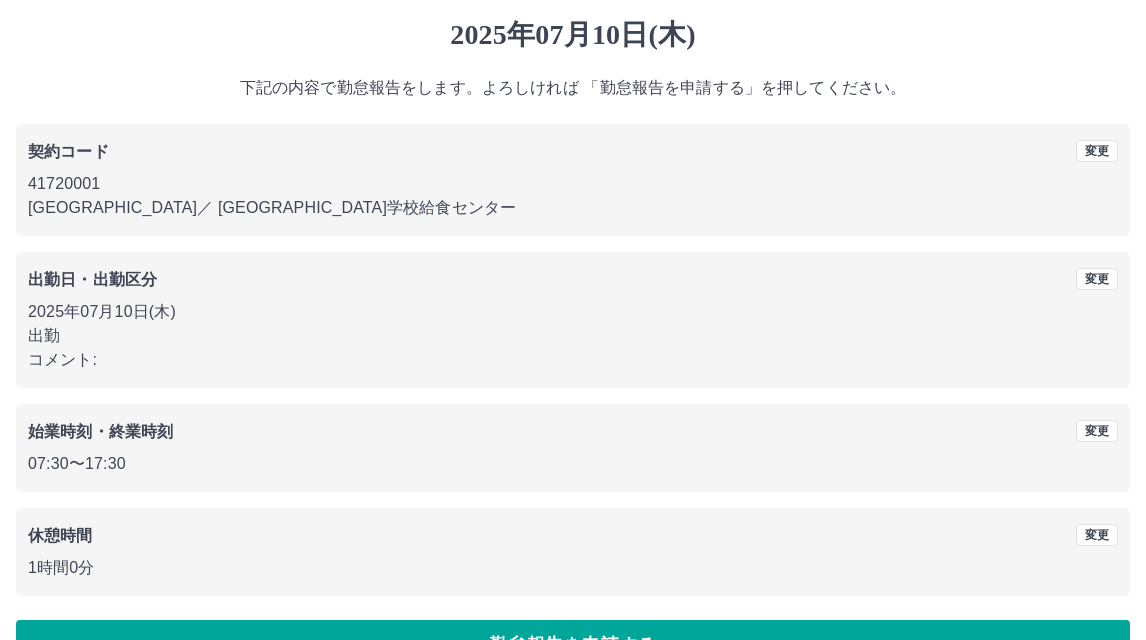 scroll, scrollTop: 109, scrollLeft: 0, axis: vertical 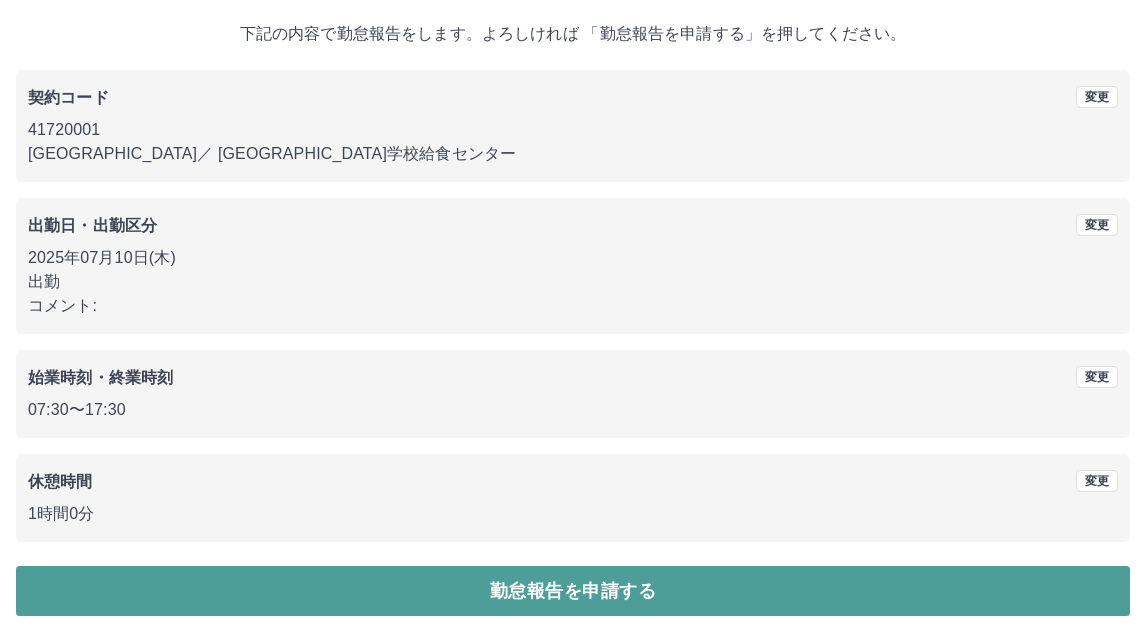 click on "勤怠報告を申請する" at bounding box center [573, 591] 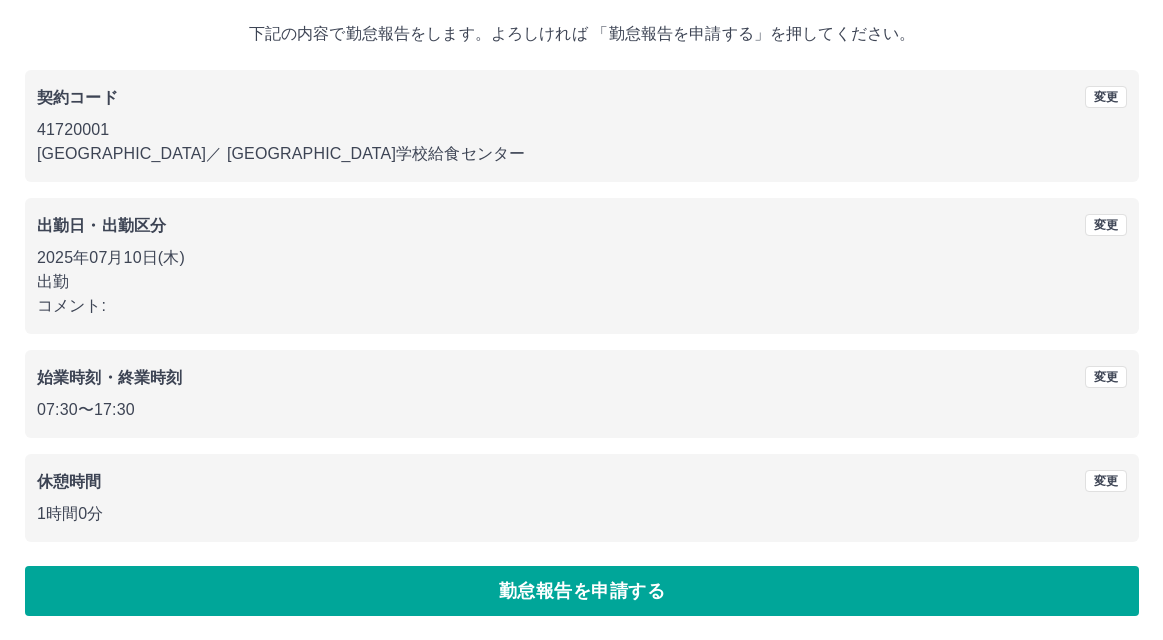 scroll, scrollTop: 0, scrollLeft: 0, axis: both 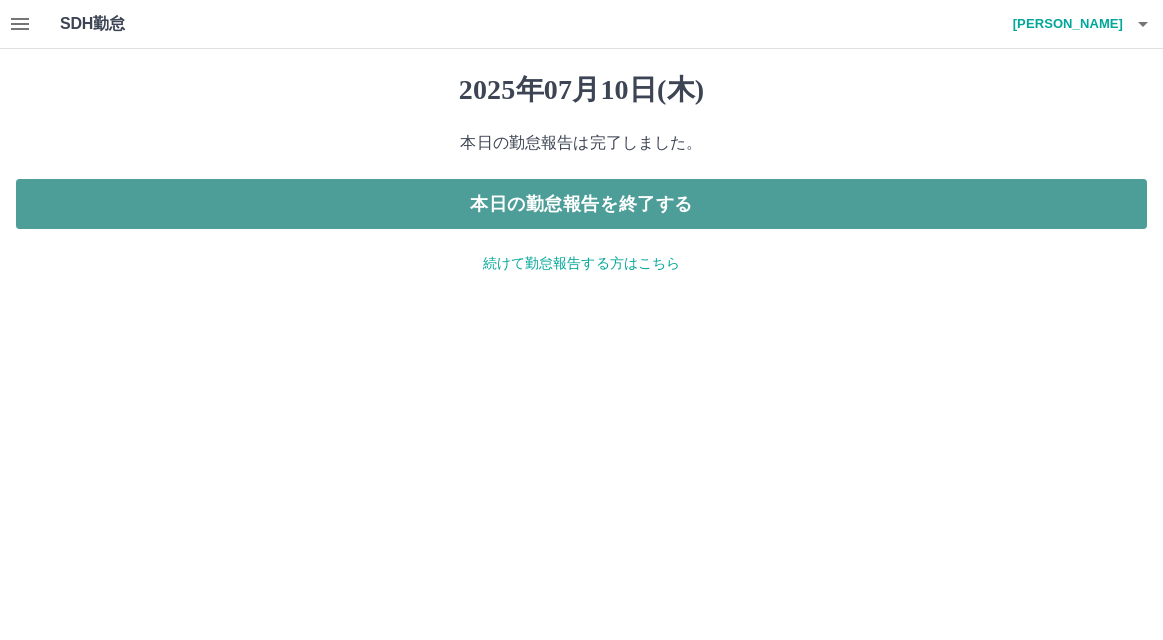 click on "本日の勤怠報告を終了する" at bounding box center (581, 204) 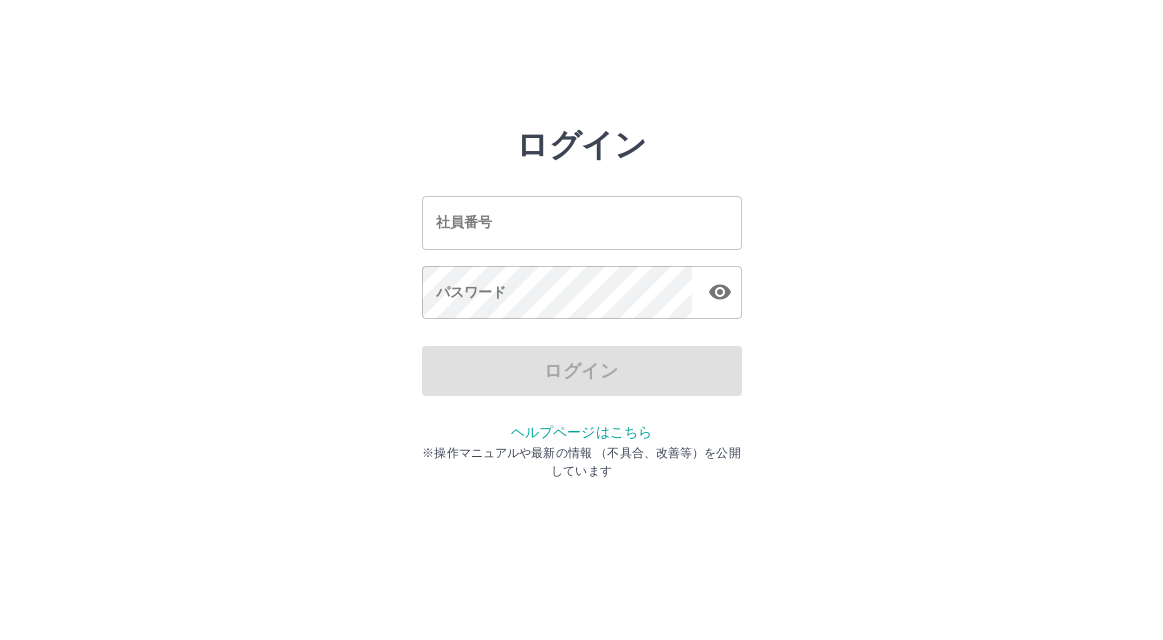 scroll, scrollTop: 0, scrollLeft: 0, axis: both 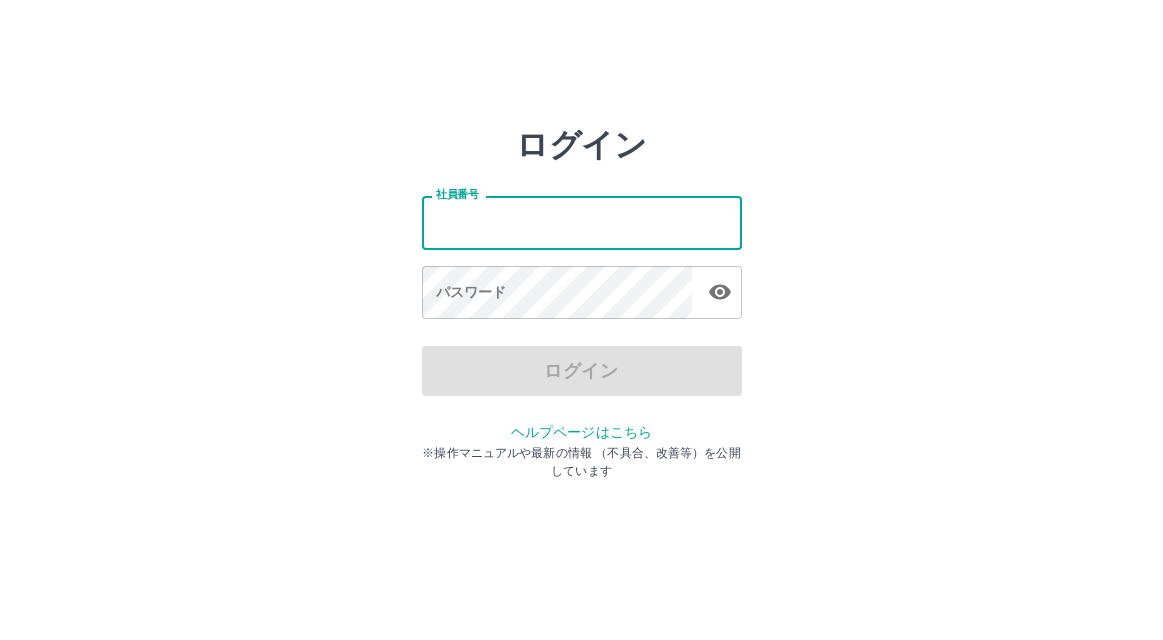 click on "社員番号" at bounding box center [582, 222] 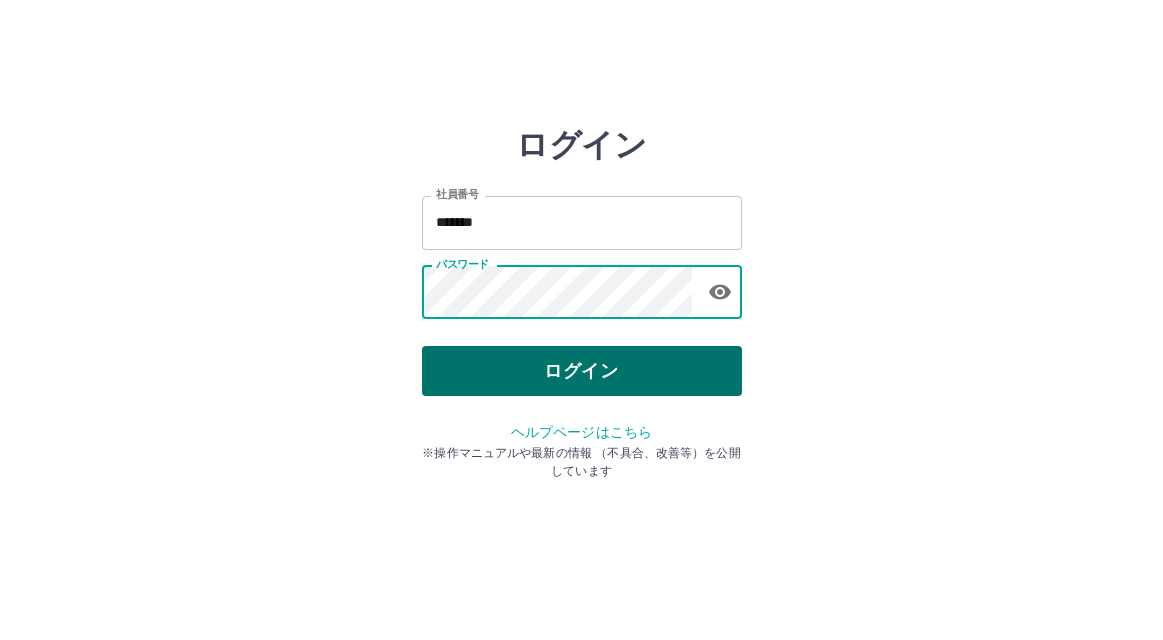 click on "ログイン" at bounding box center (582, 371) 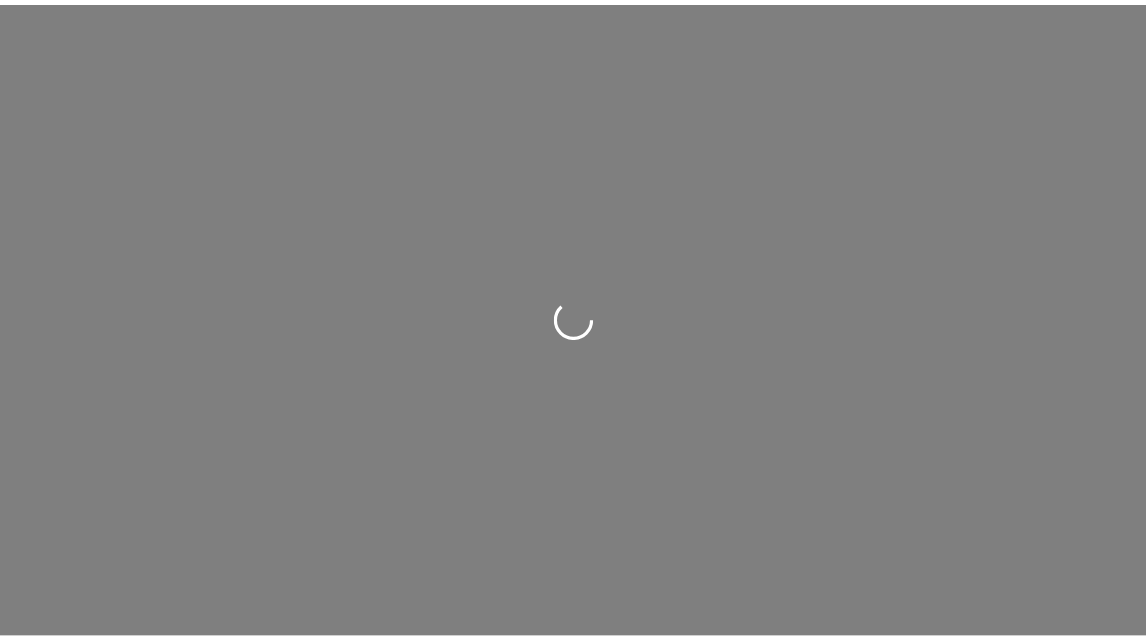 scroll, scrollTop: 0, scrollLeft: 0, axis: both 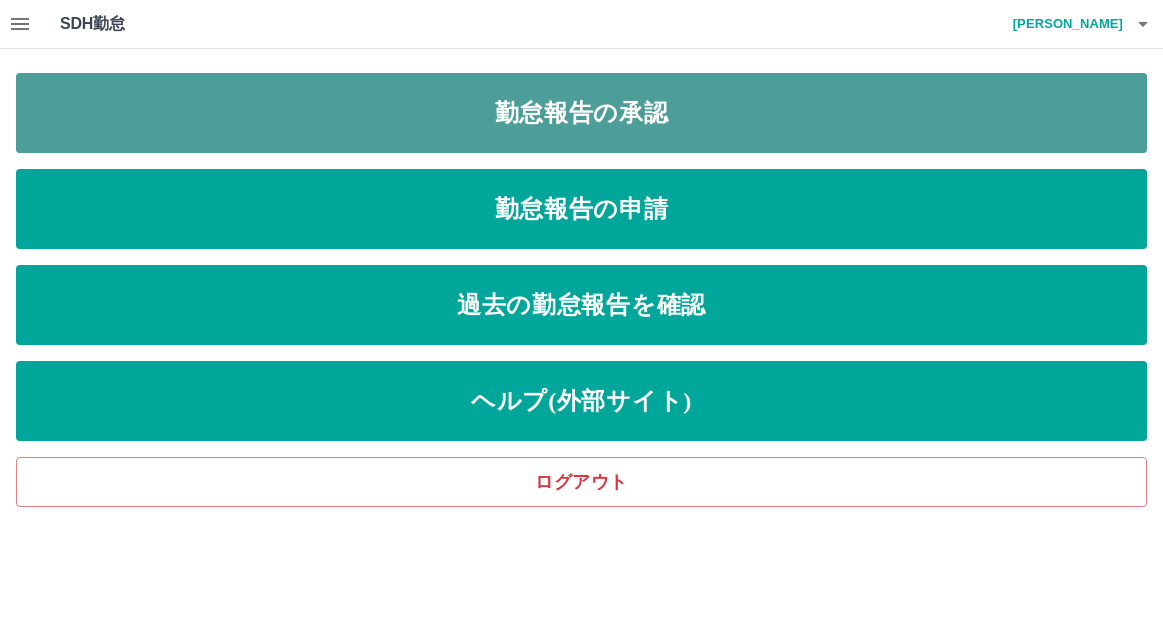 click on "勤怠報告の承認" at bounding box center [581, 113] 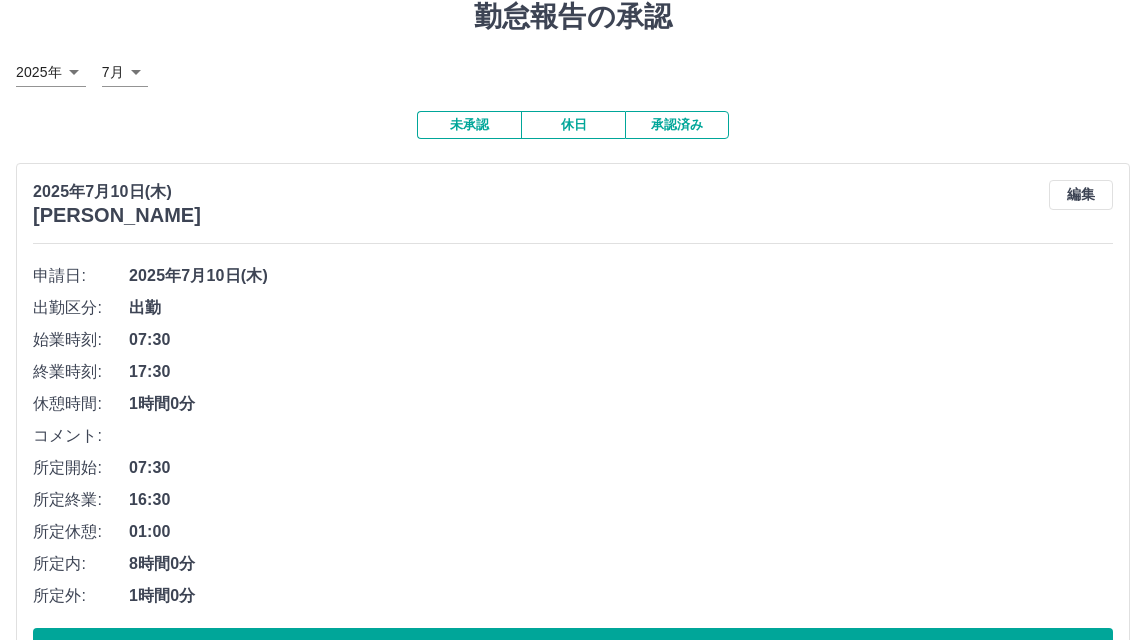 scroll, scrollTop: 154, scrollLeft: 0, axis: vertical 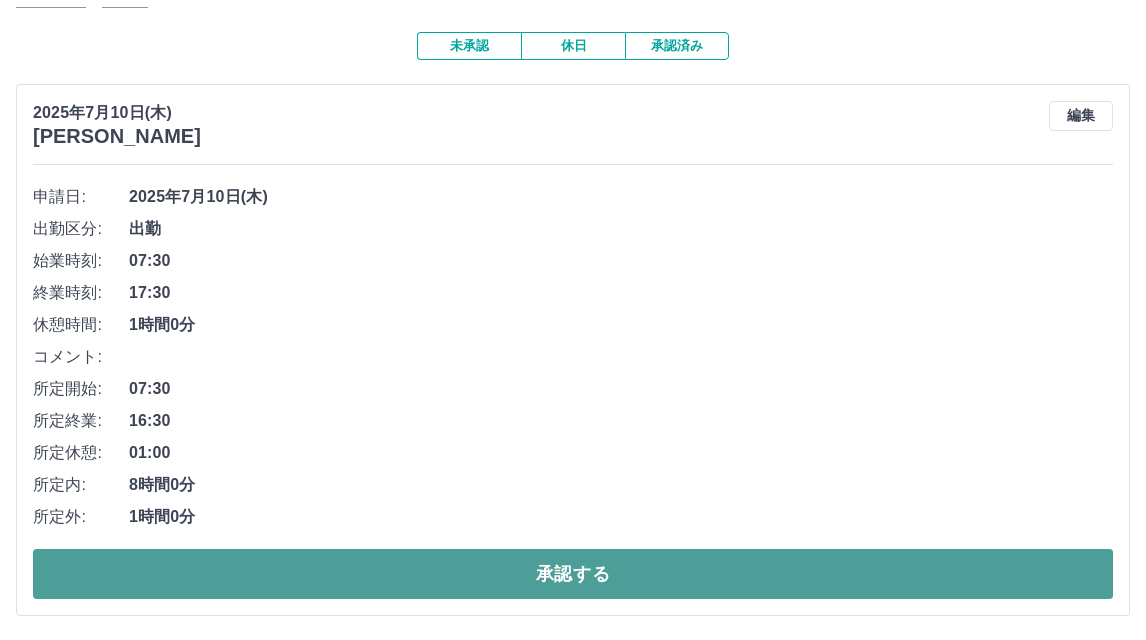 click on "承認する" at bounding box center (573, 574) 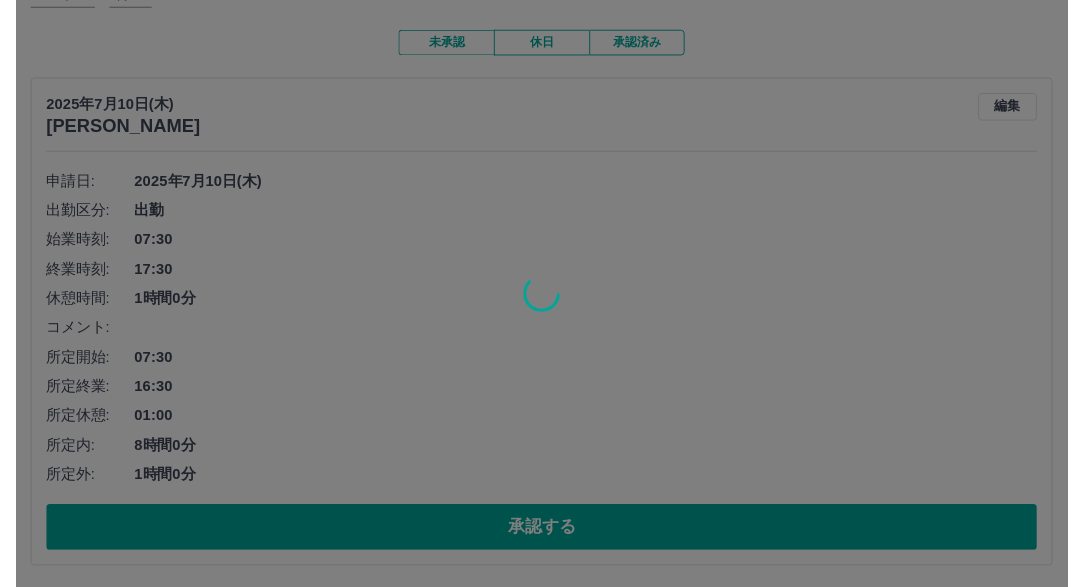 scroll, scrollTop: 0, scrollLeft: 0, axis: both 